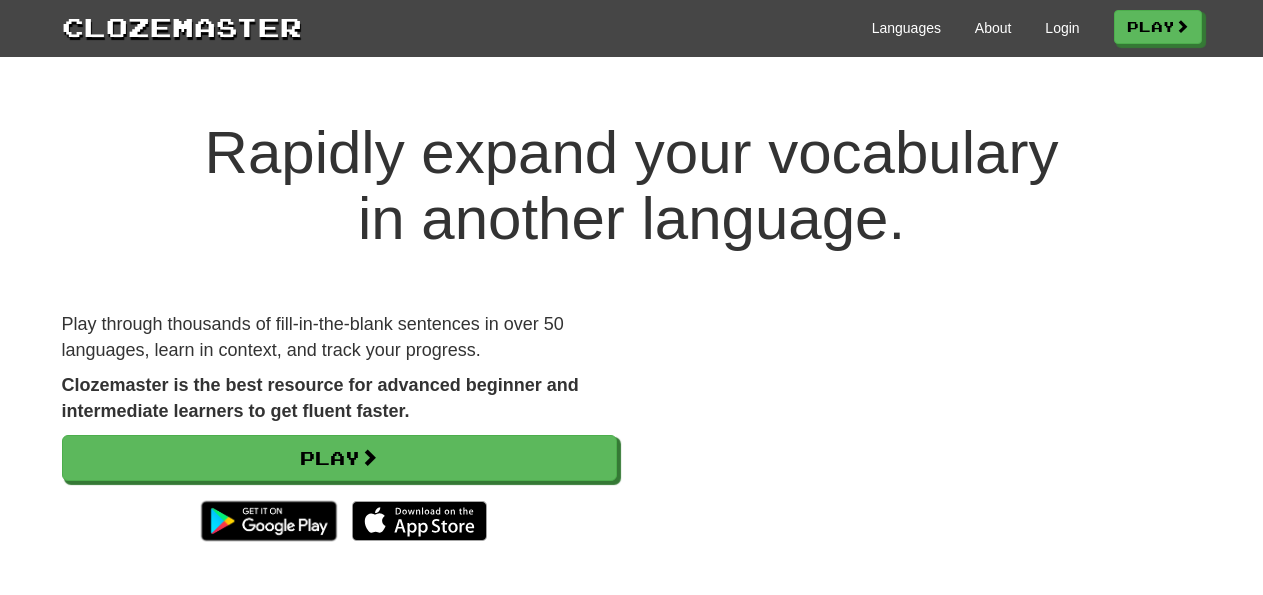 scroll, scrollTop: 0, scrollLeft: 0, axis: both 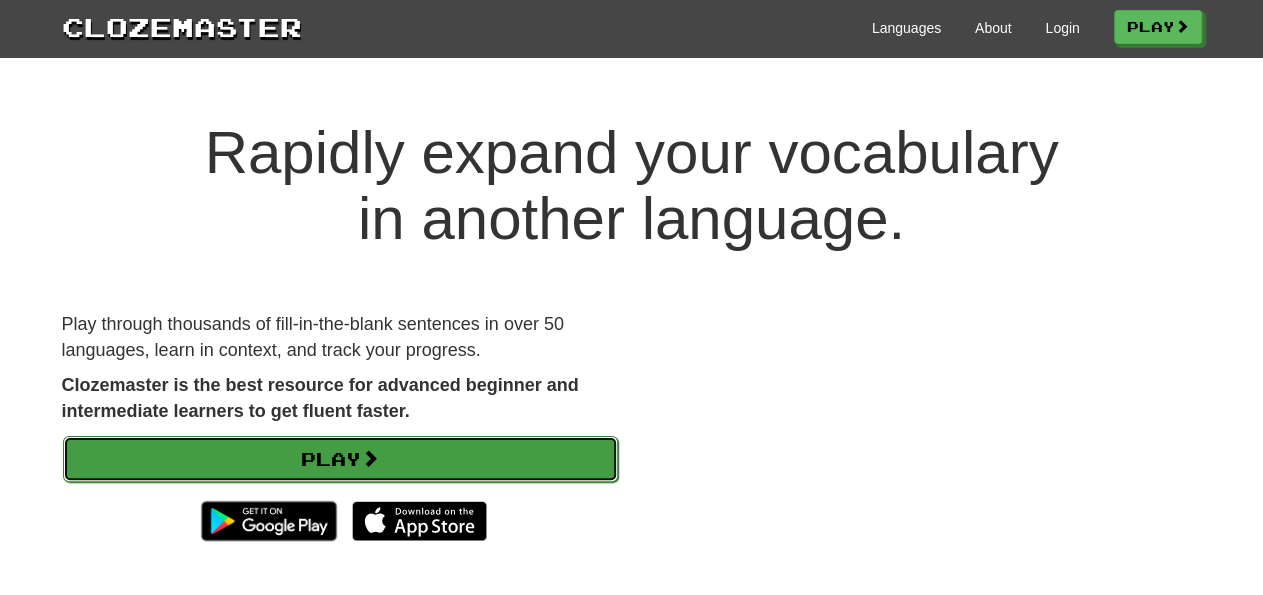 click on "Play" at bounding box center [340, 459] 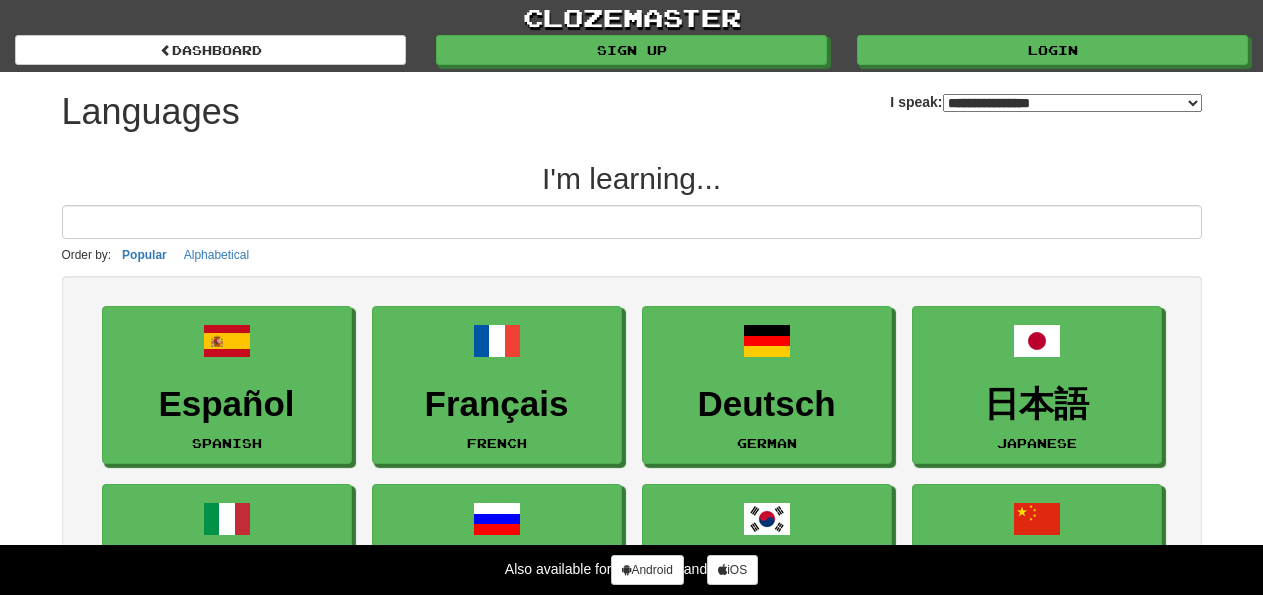 scroll, scrollTop: 0, scrollLeft: 0, axis: both 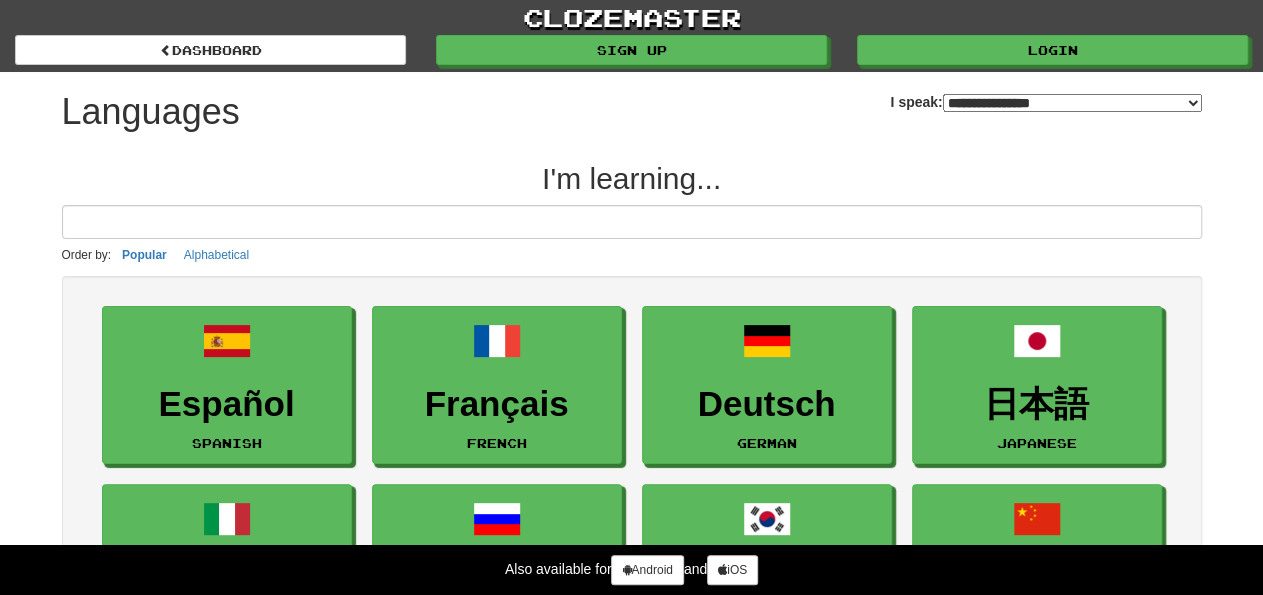 select on "*********" 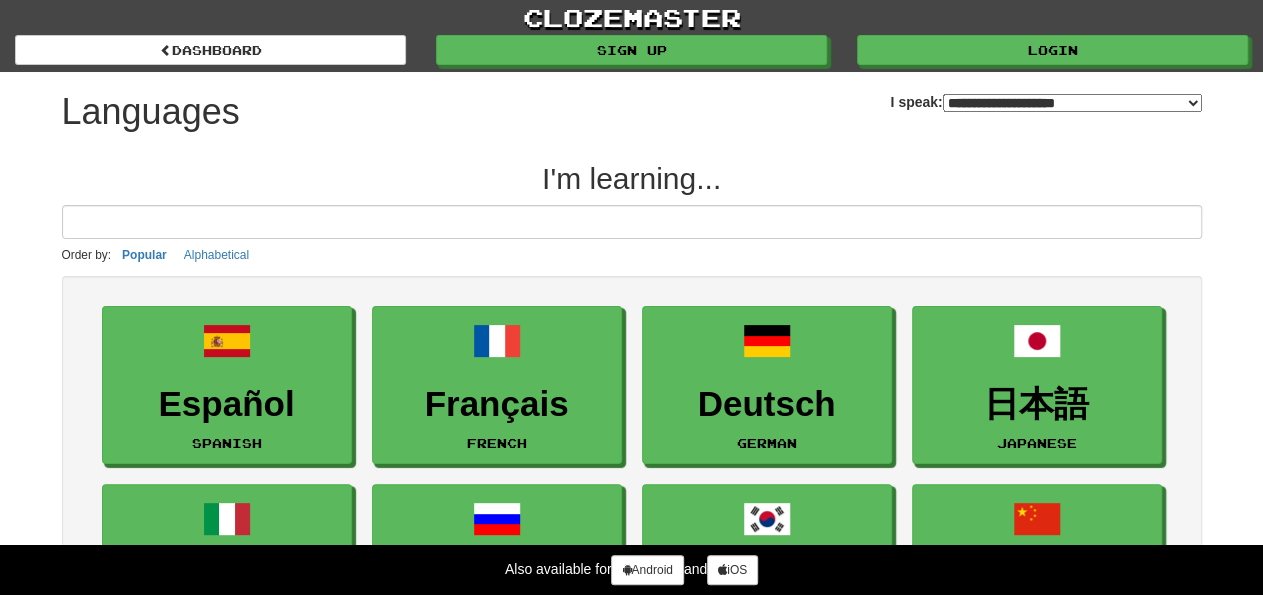 click on "**********" at bounding box center [0, 0] 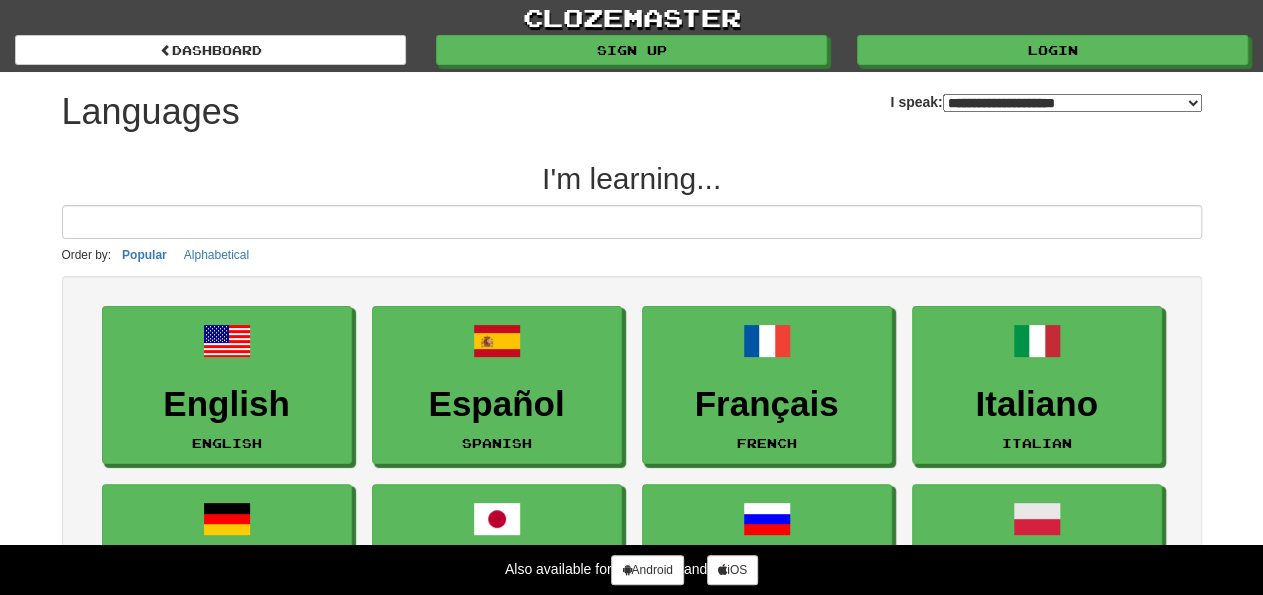 click on "Français French" at bounding box center (767, 385) 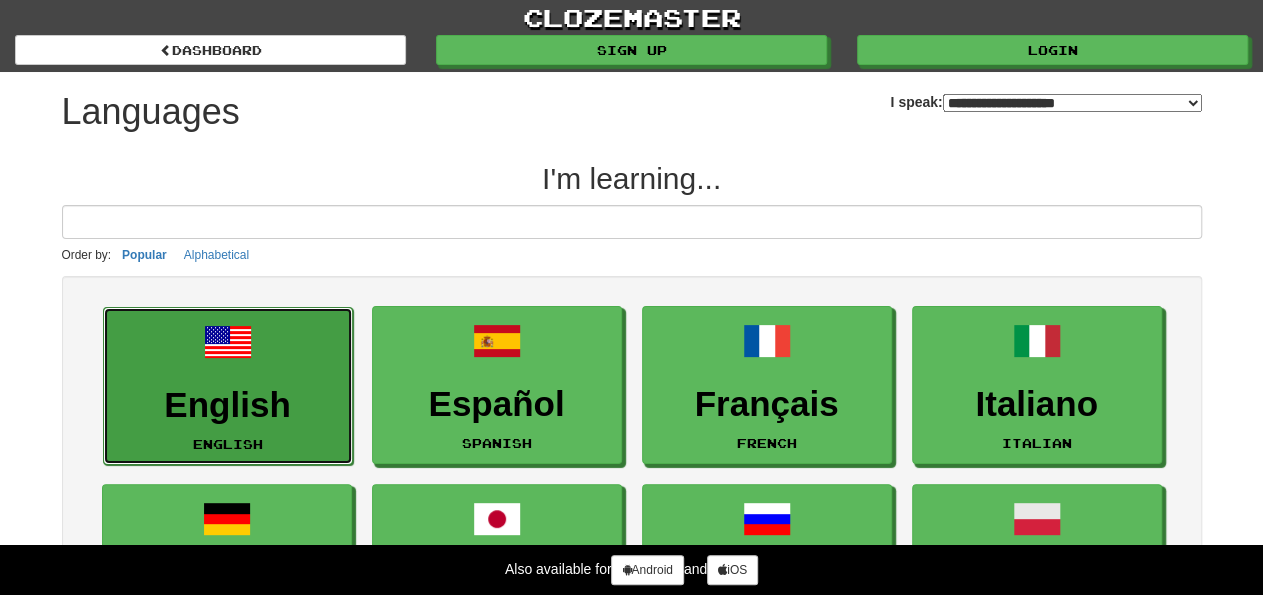 click on "English" at bounding box center (228, 405) 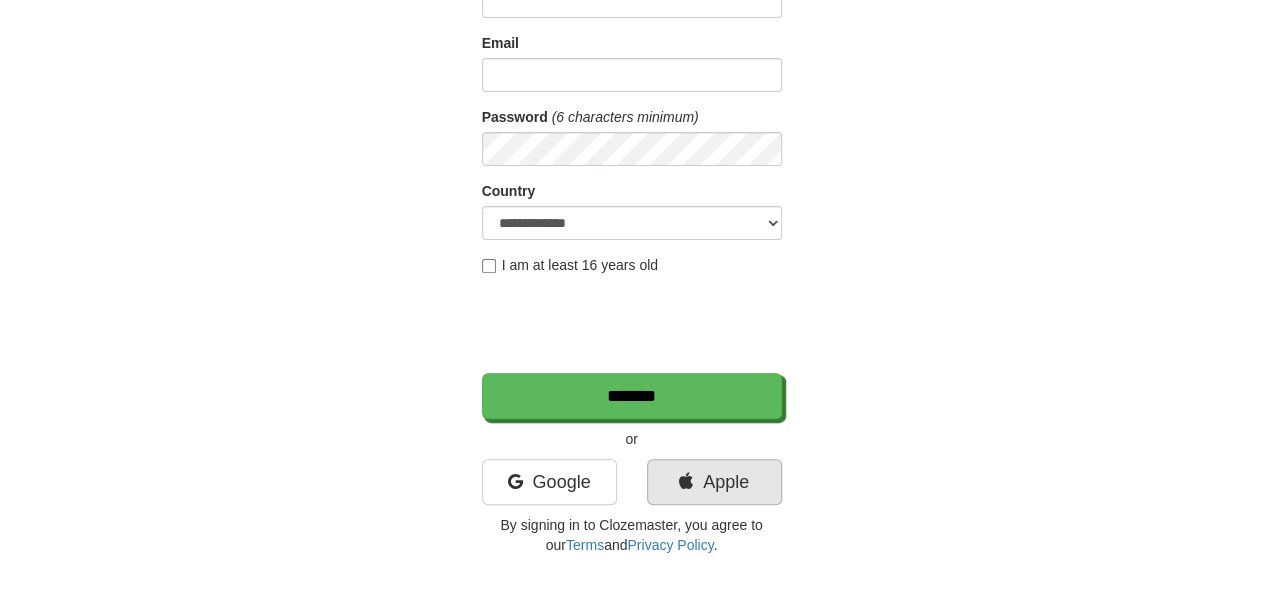 scroll, scrollTop: 208, scrollLeft: 0, axis: vertical 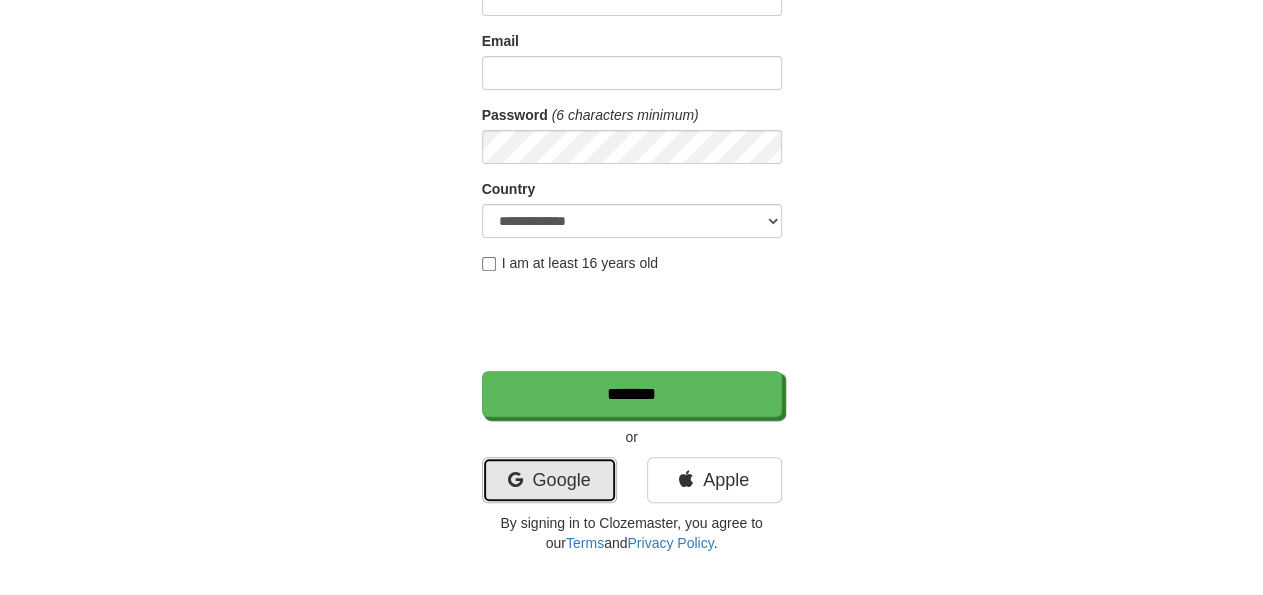 click on "Google" at bounding box center (549, 480) 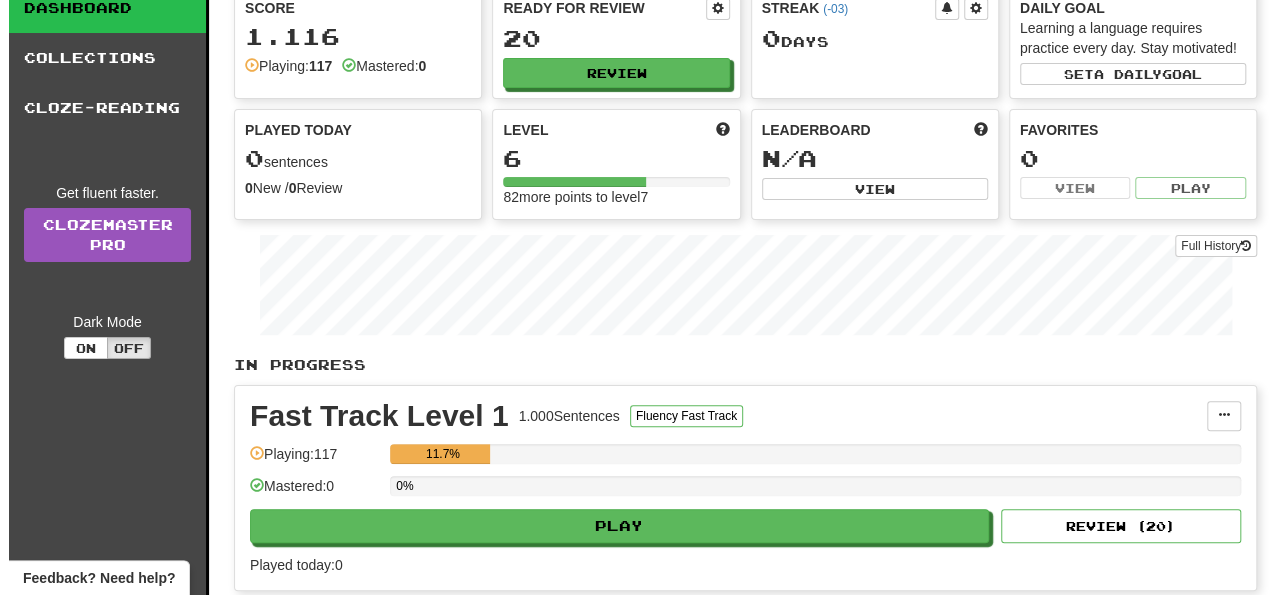 scroll, scrollTop: 208, scrollLeft: 0, axis: vertical 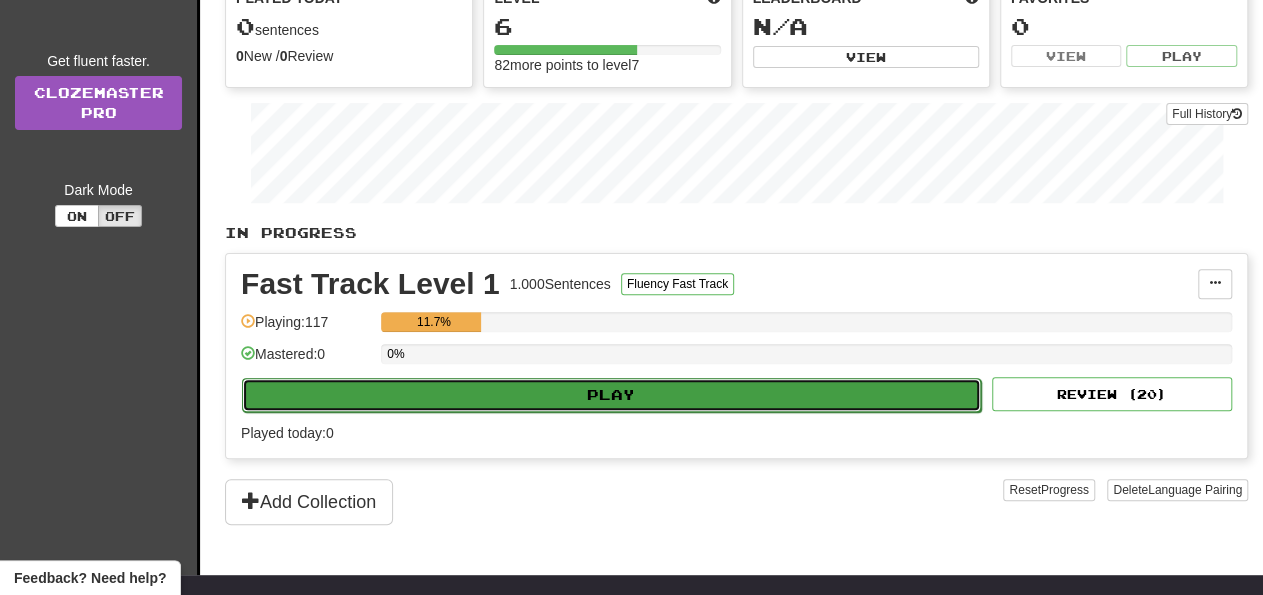 click on "Play" at bounding box center (611, 395) 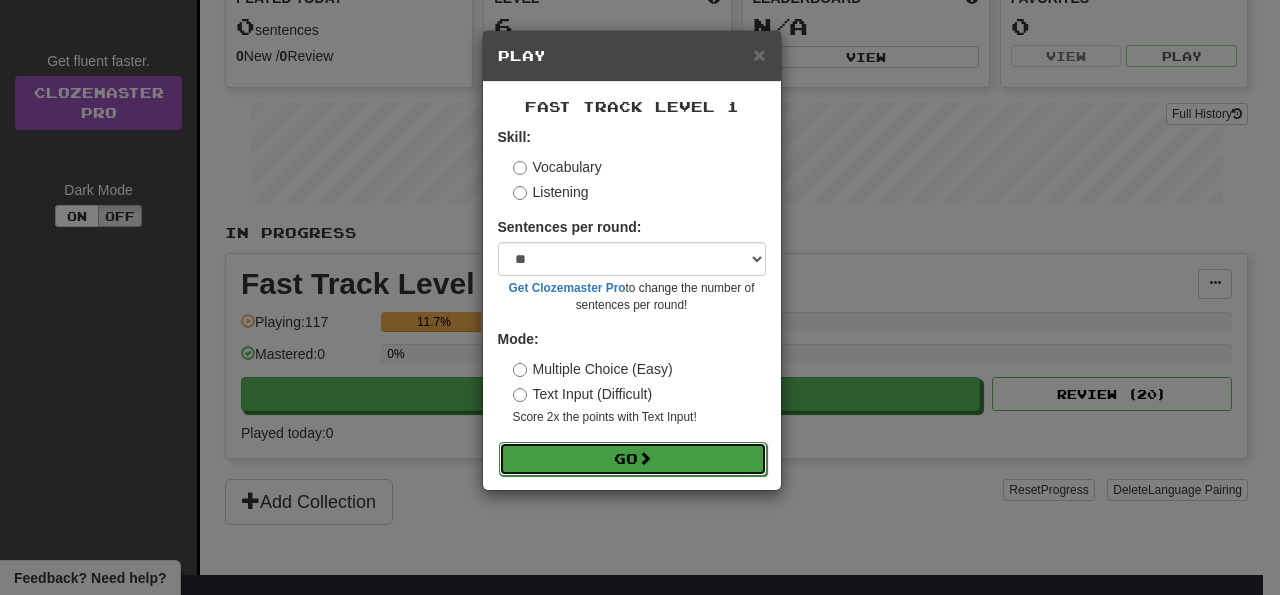 click on "Go" at bounding box center [633, 459] 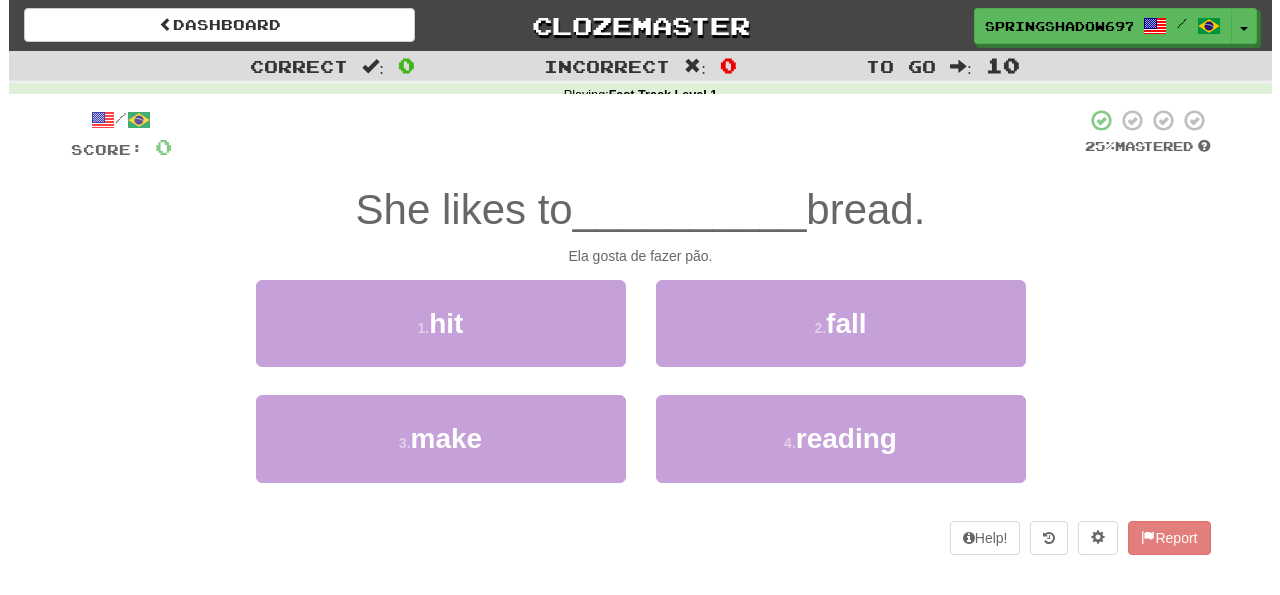 scroll, scrollTop: 0, scrollLeft: 0, axis: both 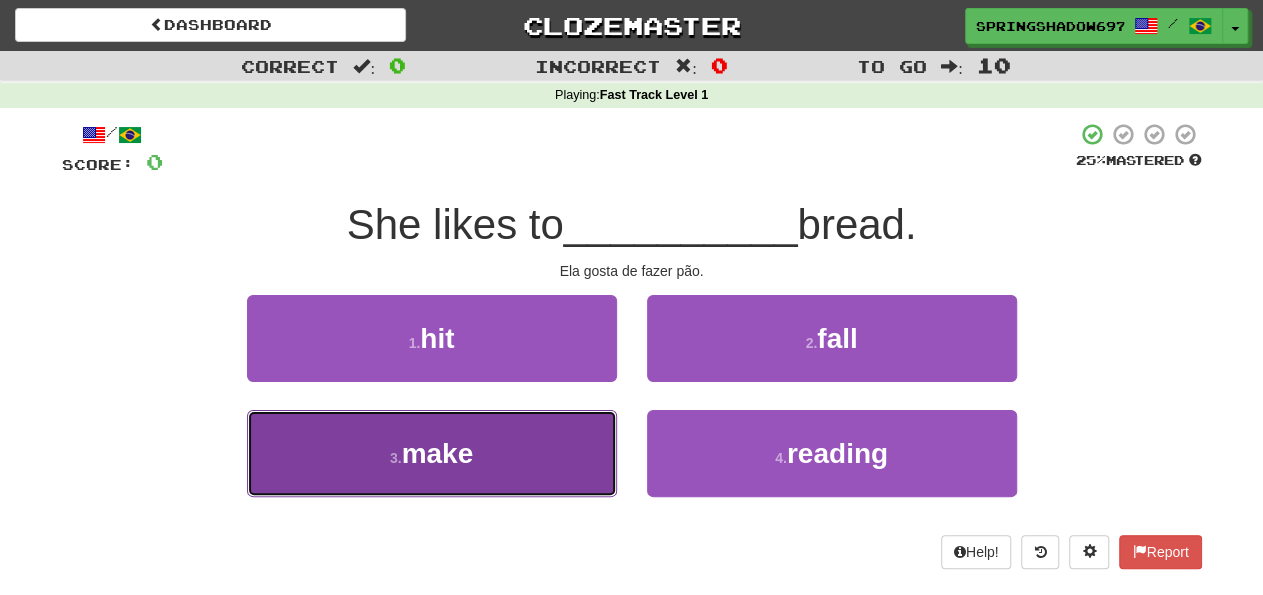 click on "make" at bounding box center (438, 453) 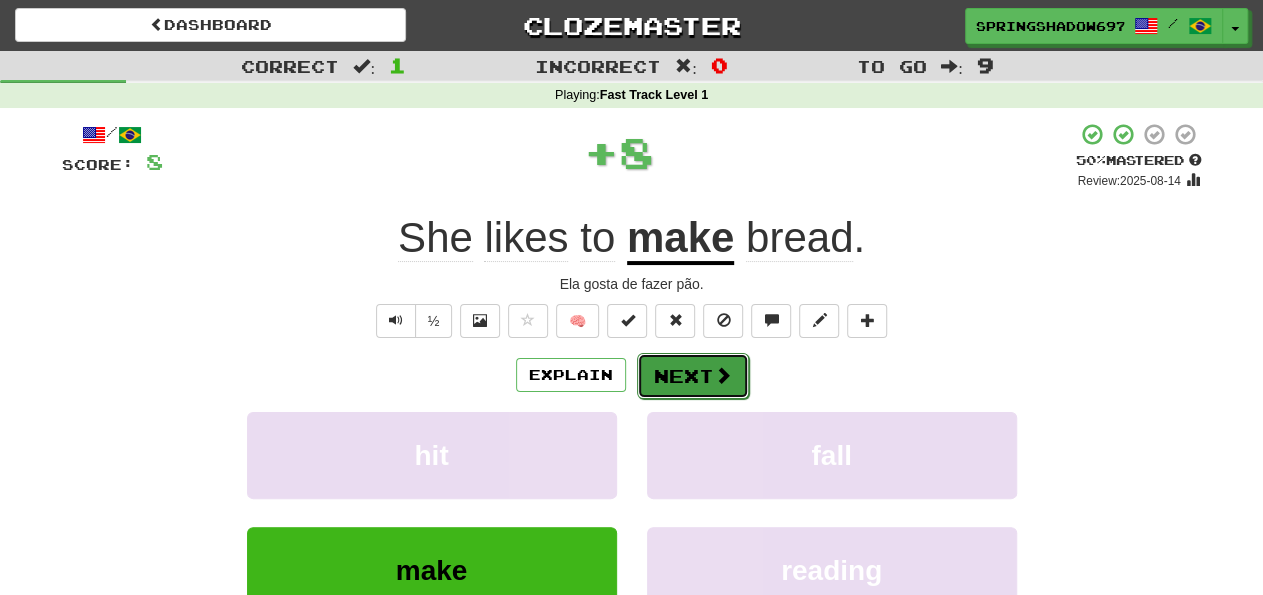 click on "Next" at bounding box center (693, 376) 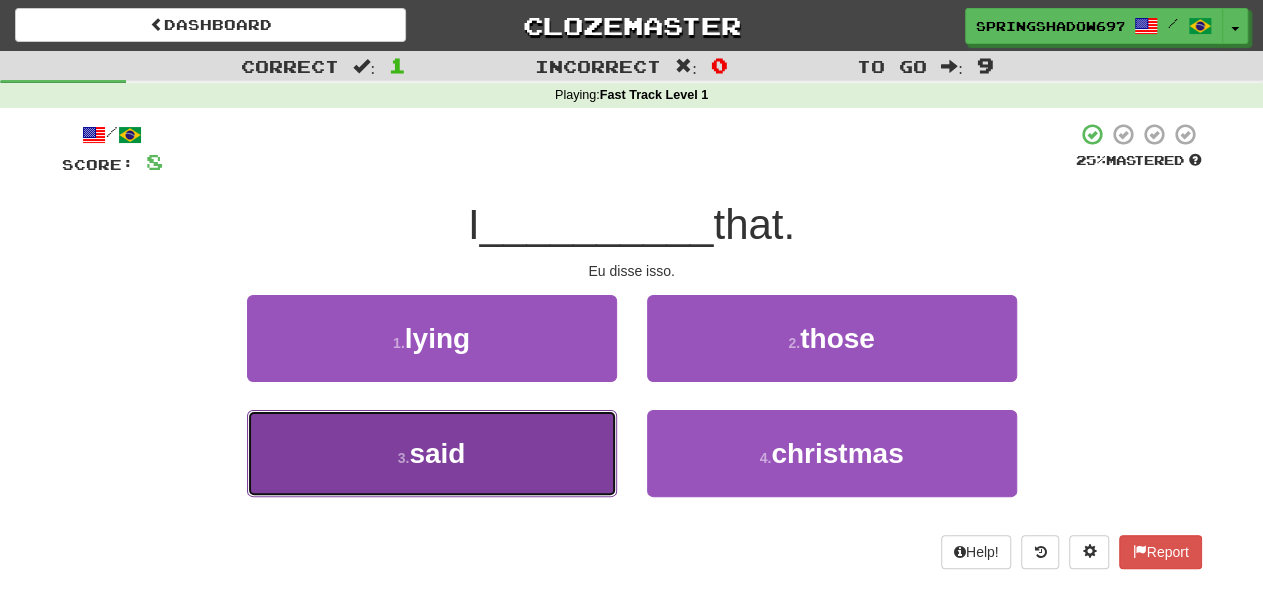 click on "said" at bounding box center (437, 453) 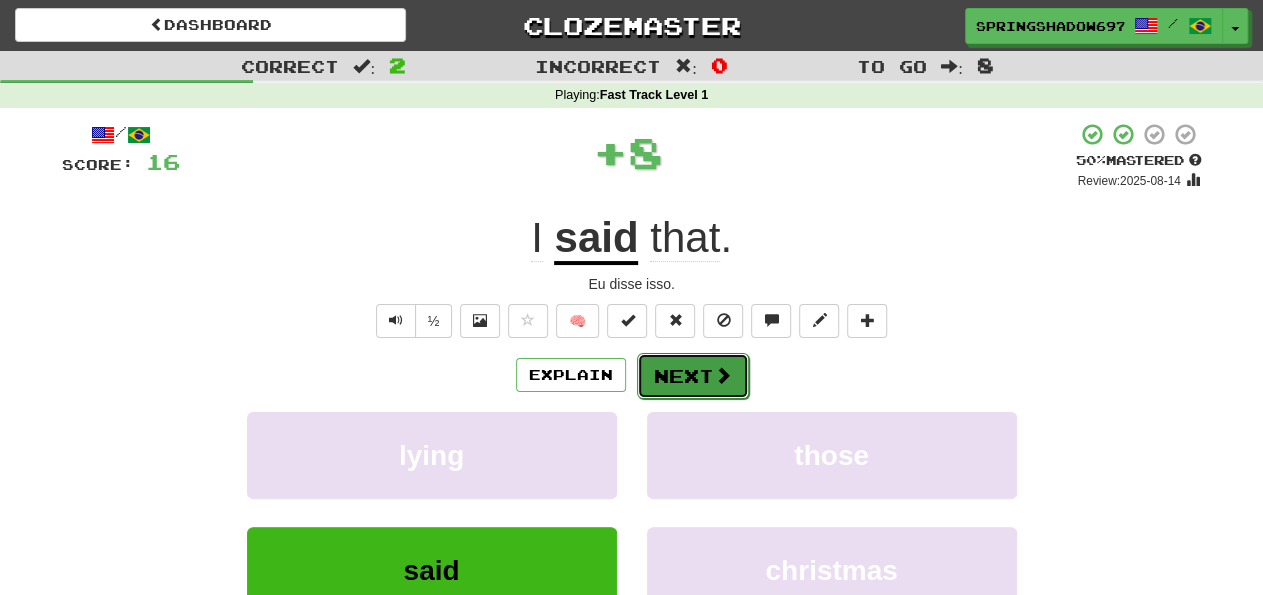 click on "Next" at bounding box center [693, 376] 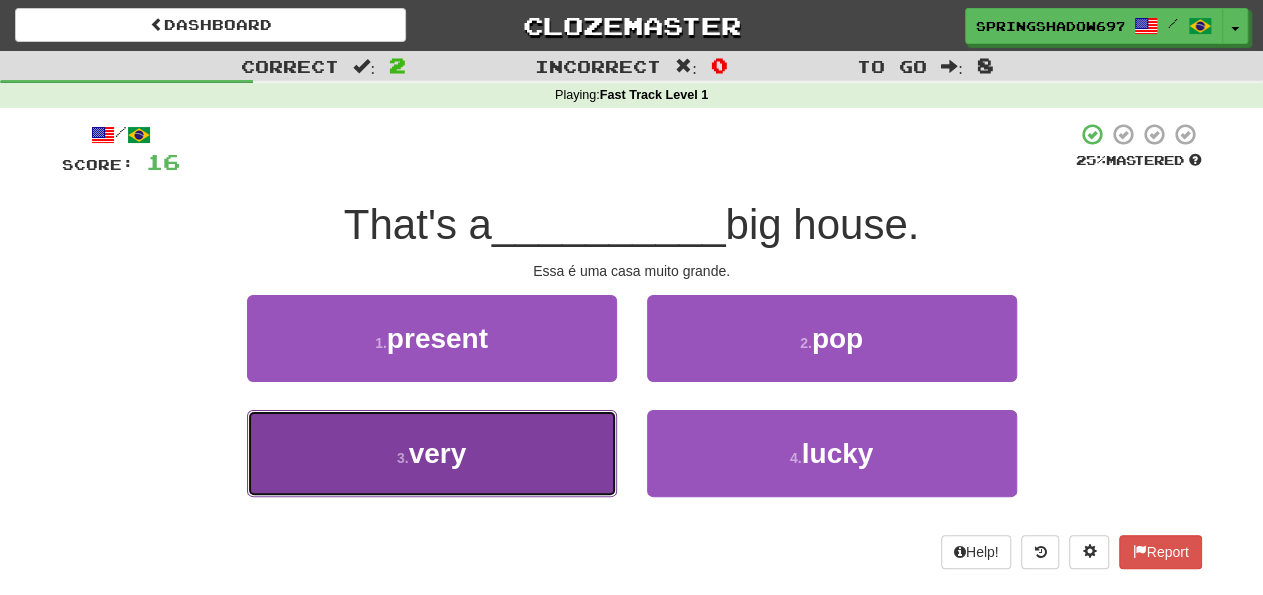 click on "very" at bounding box center [438, 453] 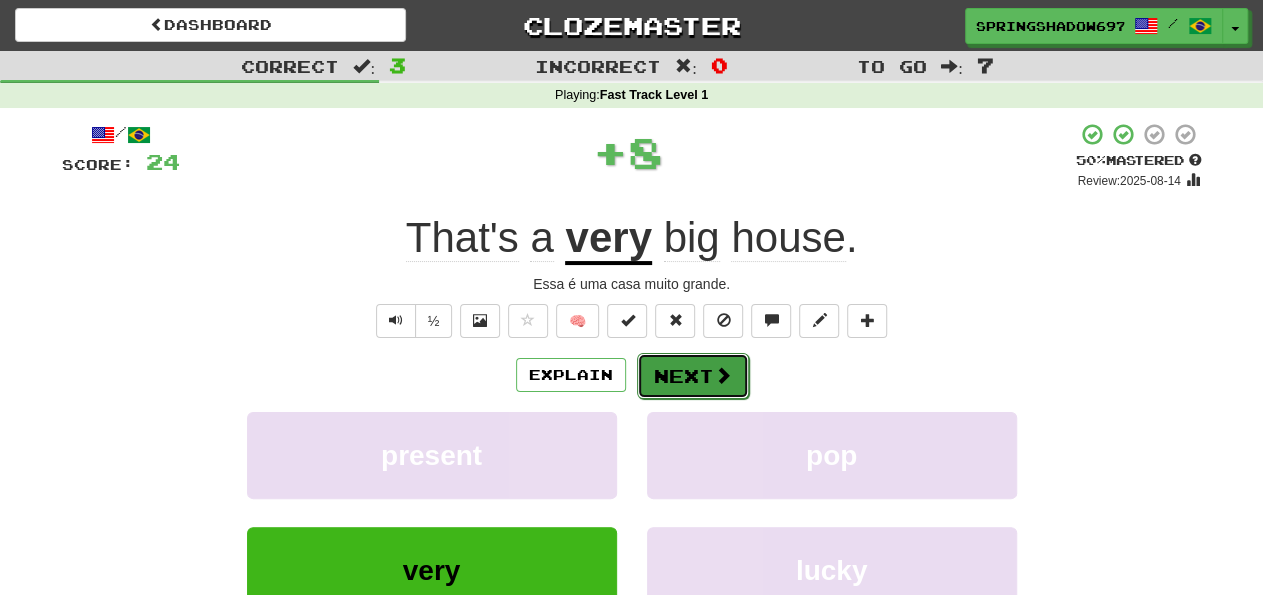 click at bounding box center [723, 375] 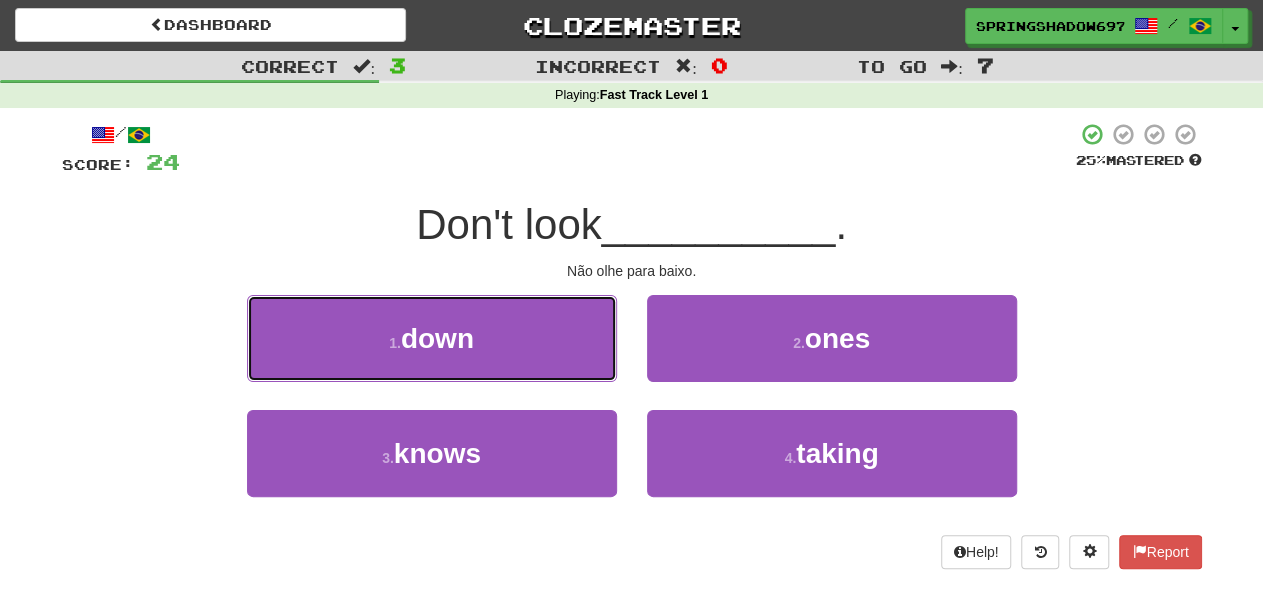 click on "down" at bounding box center (437, 338) 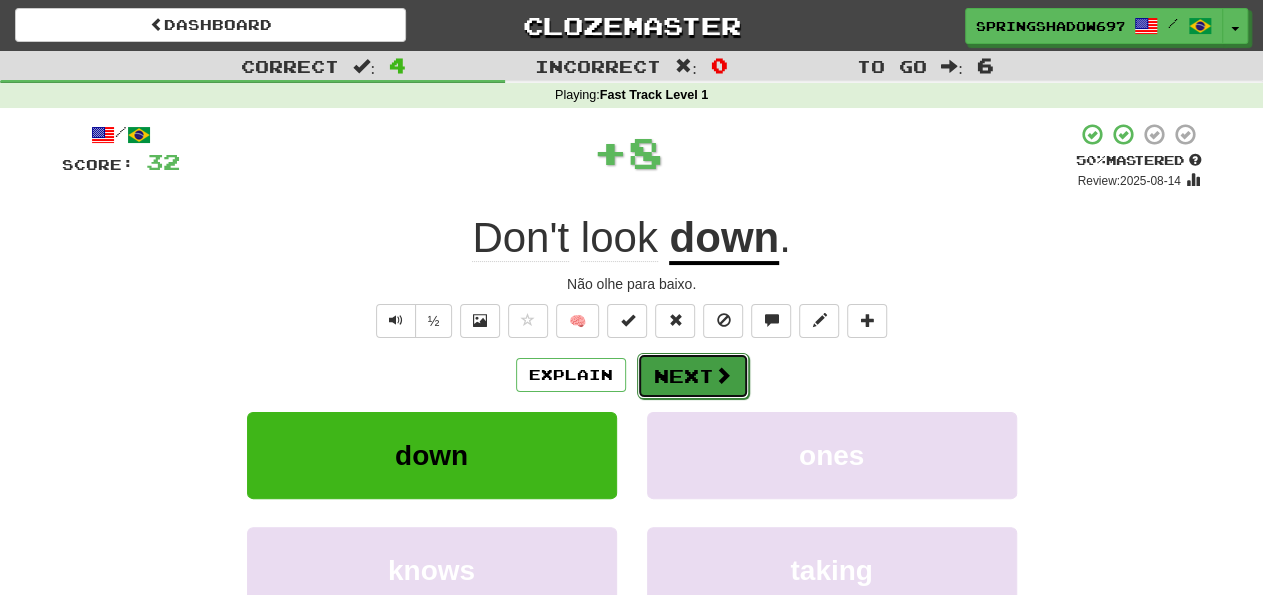 click on "Next" at bounding box center (693, 376) 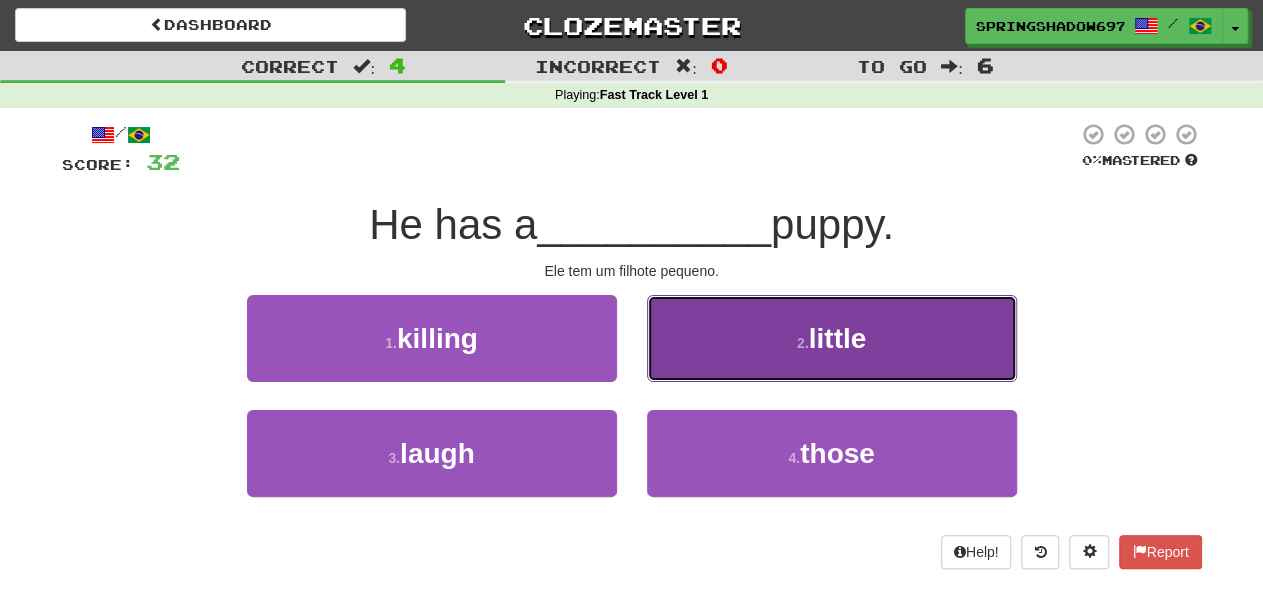 click on "little" at bounding box center [838, 338] 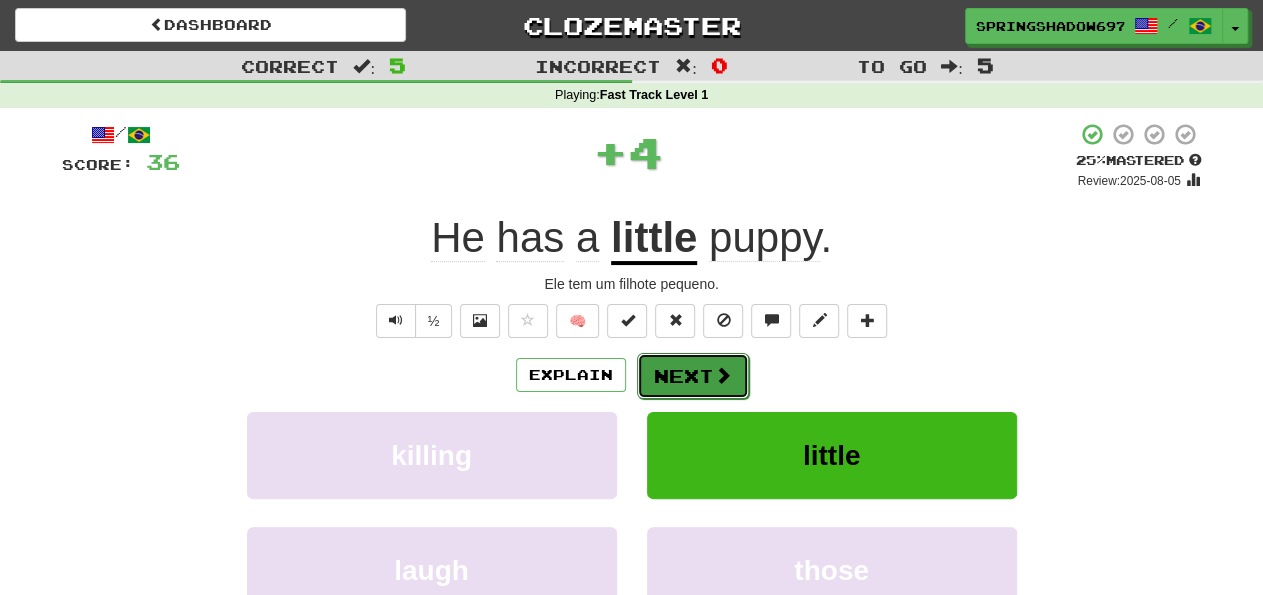 click on "Next" at bounding box center [693, 376] 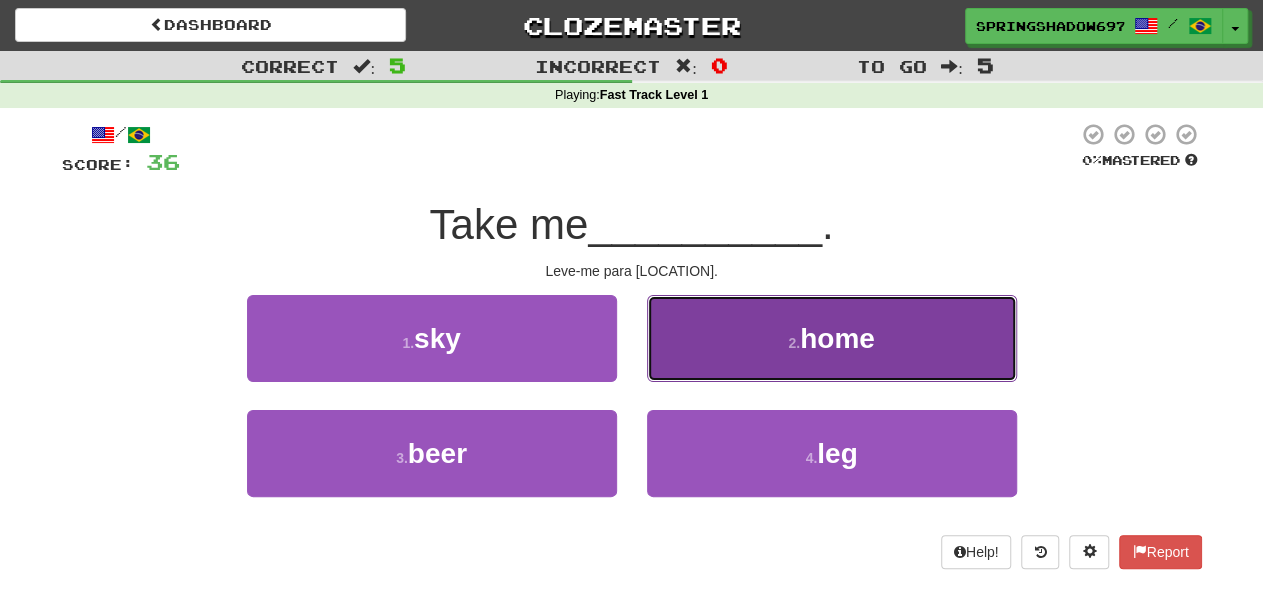click on "home" at bounding box center (837, 338) 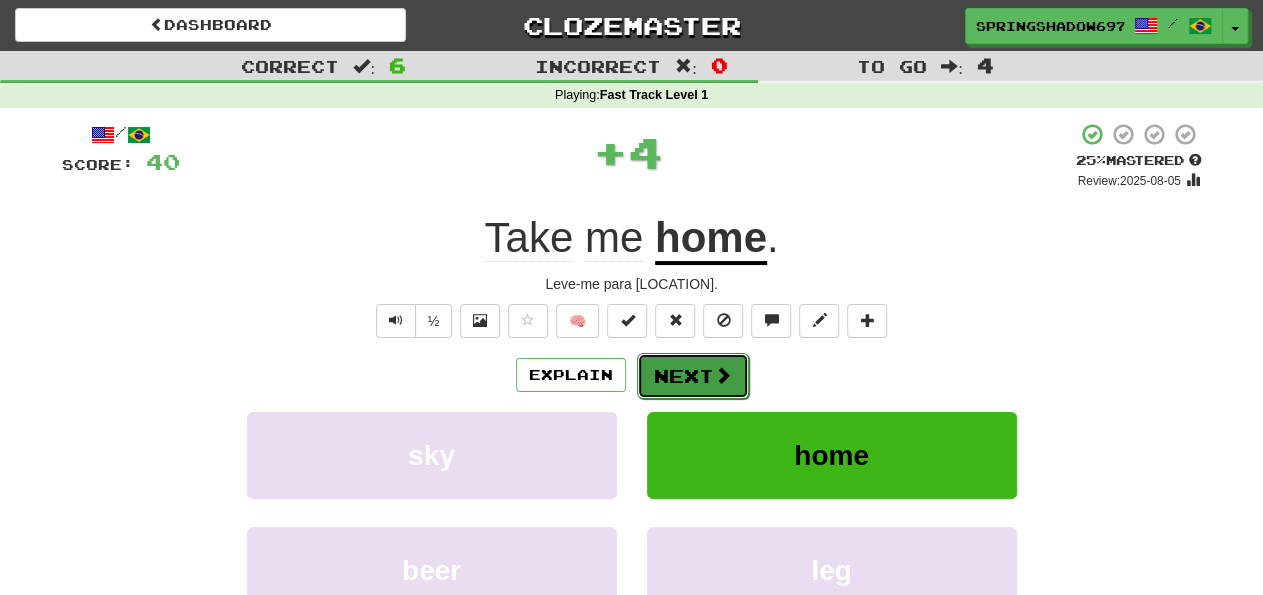 click on "Next" at bounding box center (693, 376) 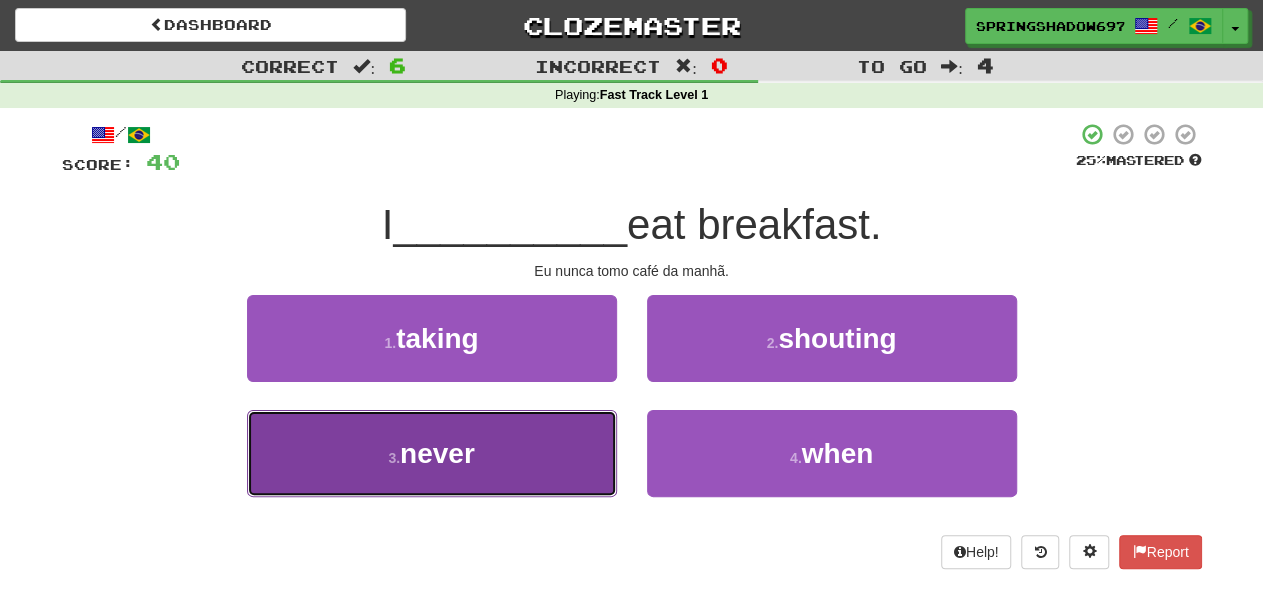 click on "never" at bounding box center [437, 453] 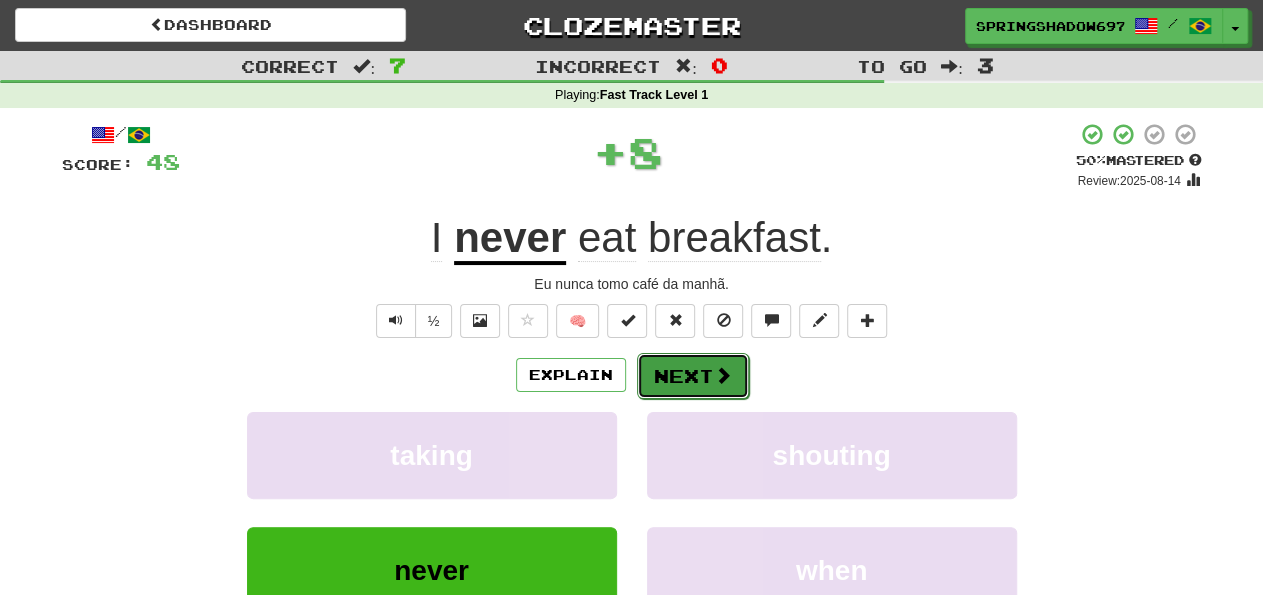 click on "Next" at bounding box center (693, 376) 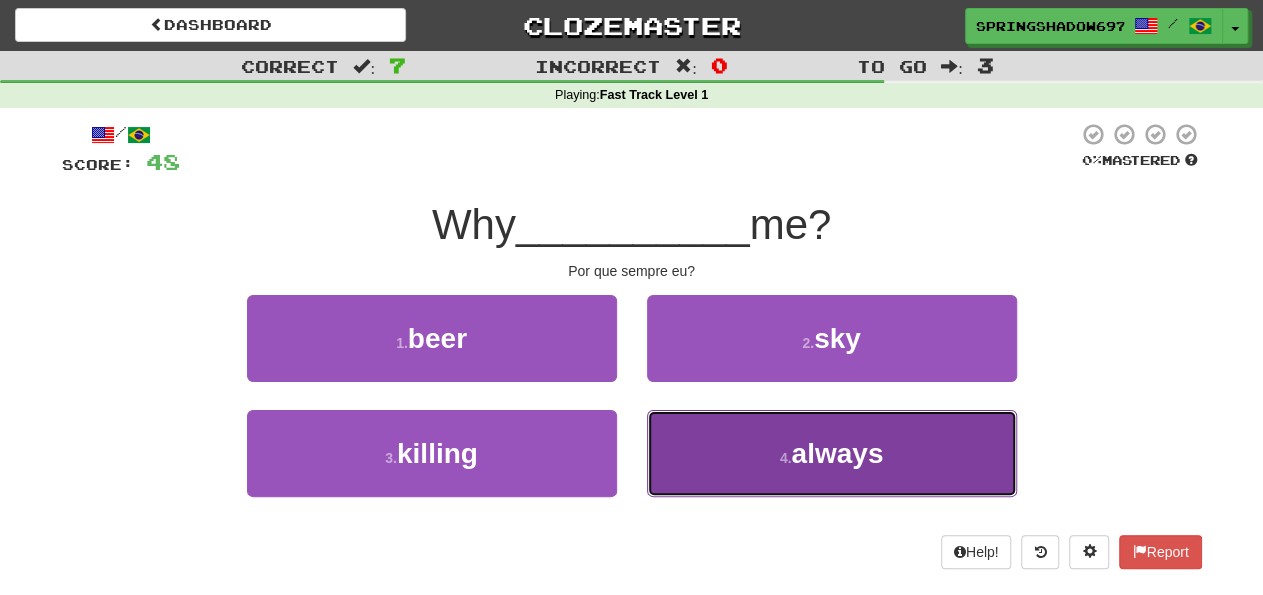 click on "always" at bounding box center [837, 453] 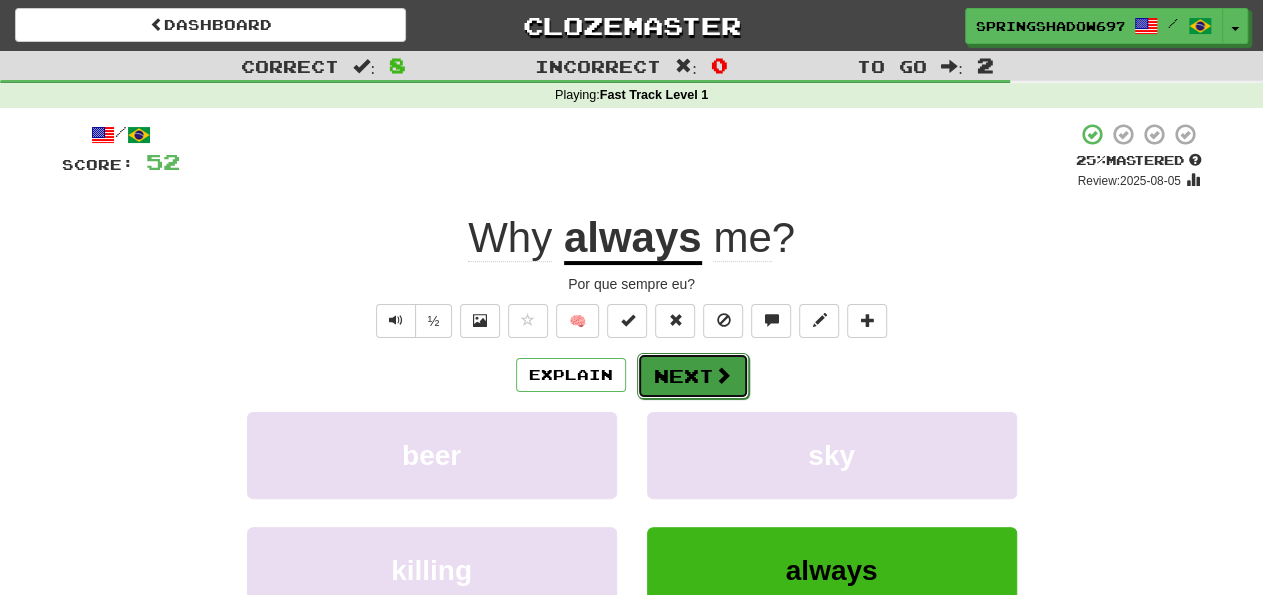 click on "Next" at bounding box center (693, 376) 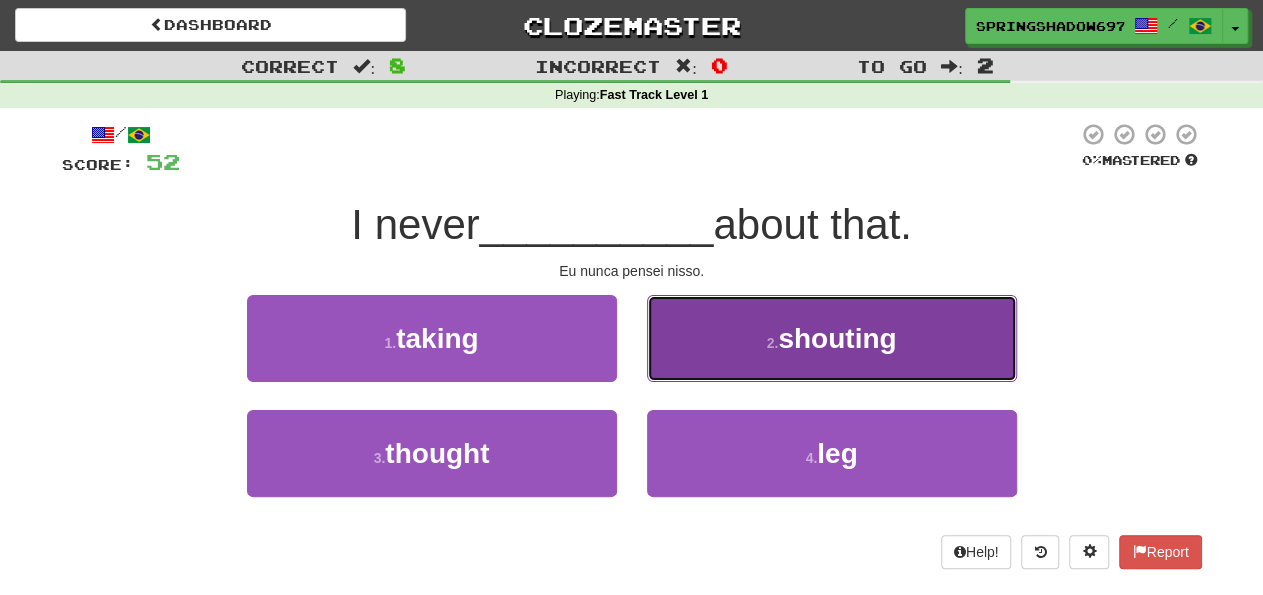 click on "shouting" at bounding box center (837, 338) 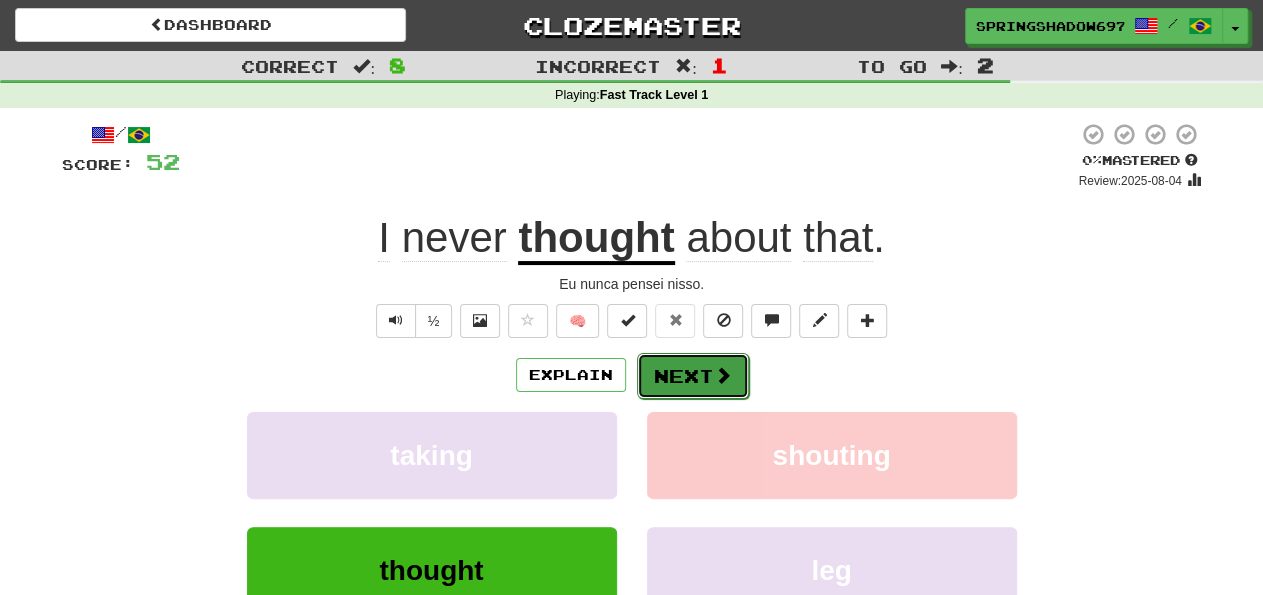 click on "Next" at bounding box center [693, 376] 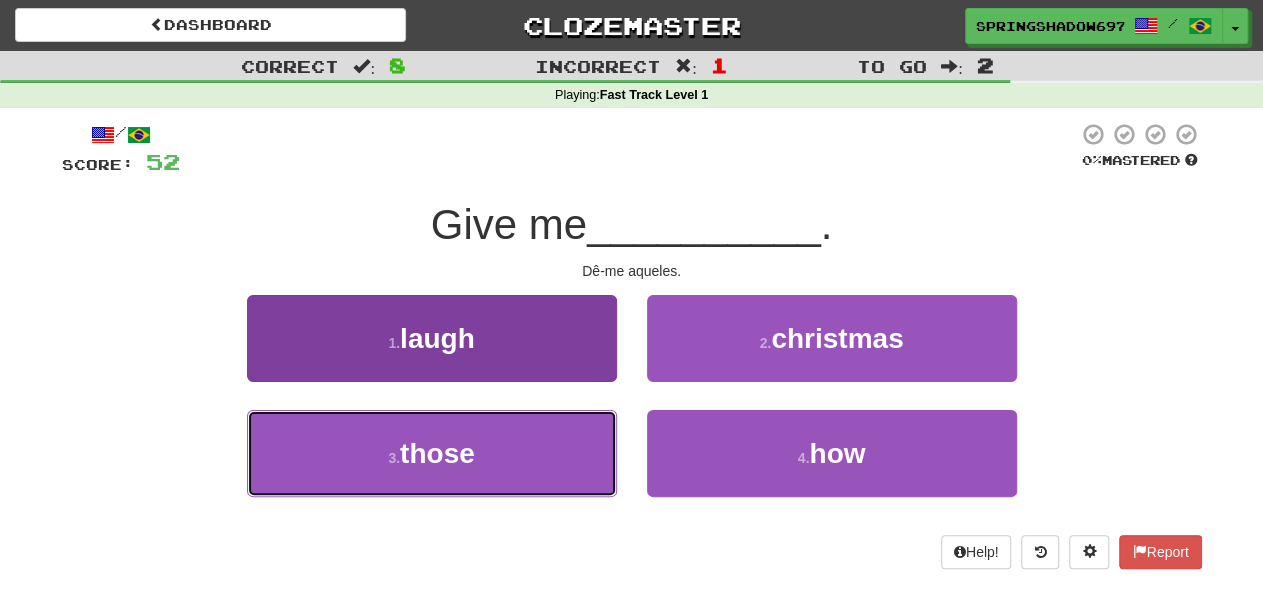 click on "those" at bounding box center [437, 453] 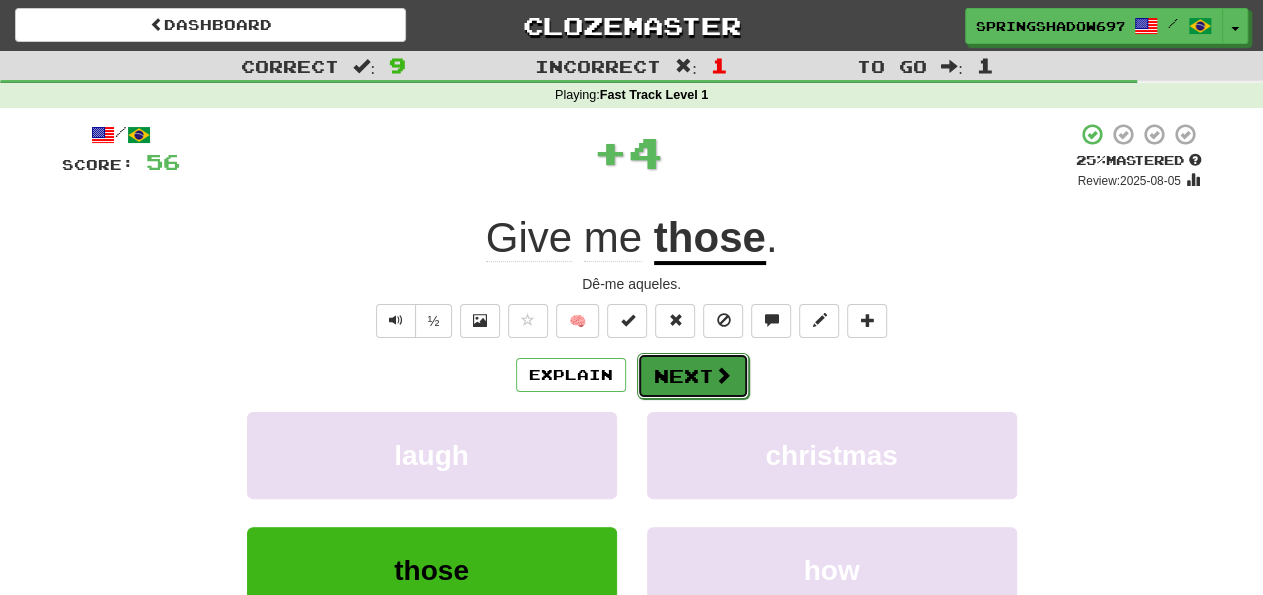 click on "Next" at bounding box center (693, 376) 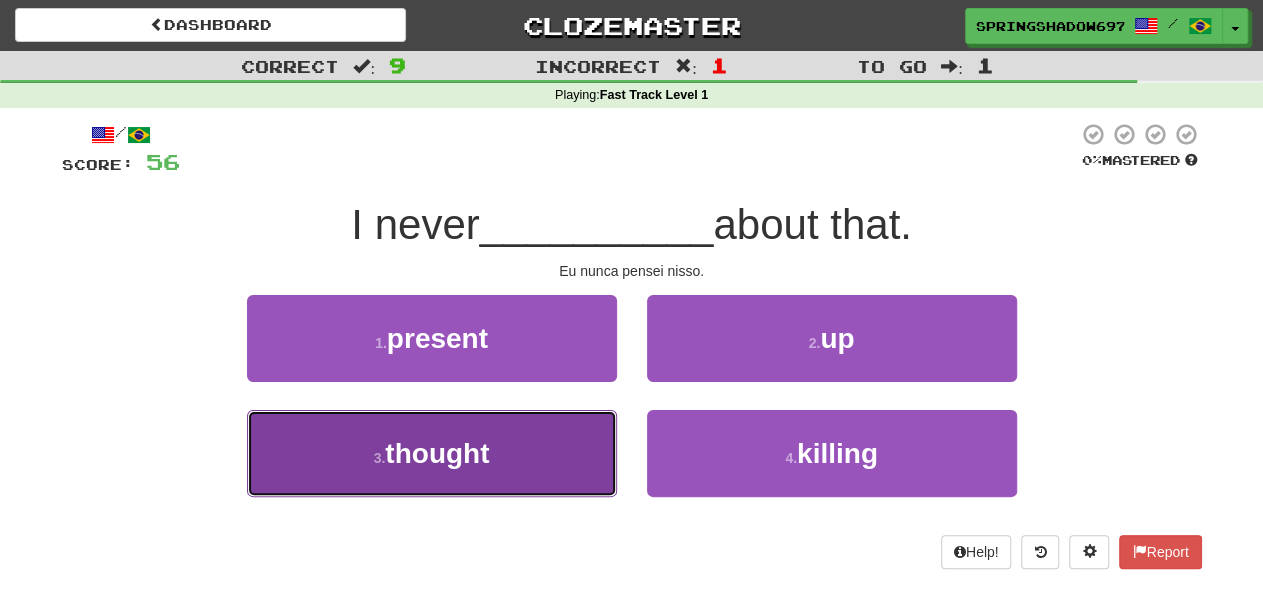 click on "thought" at bounding box center (437, 453) 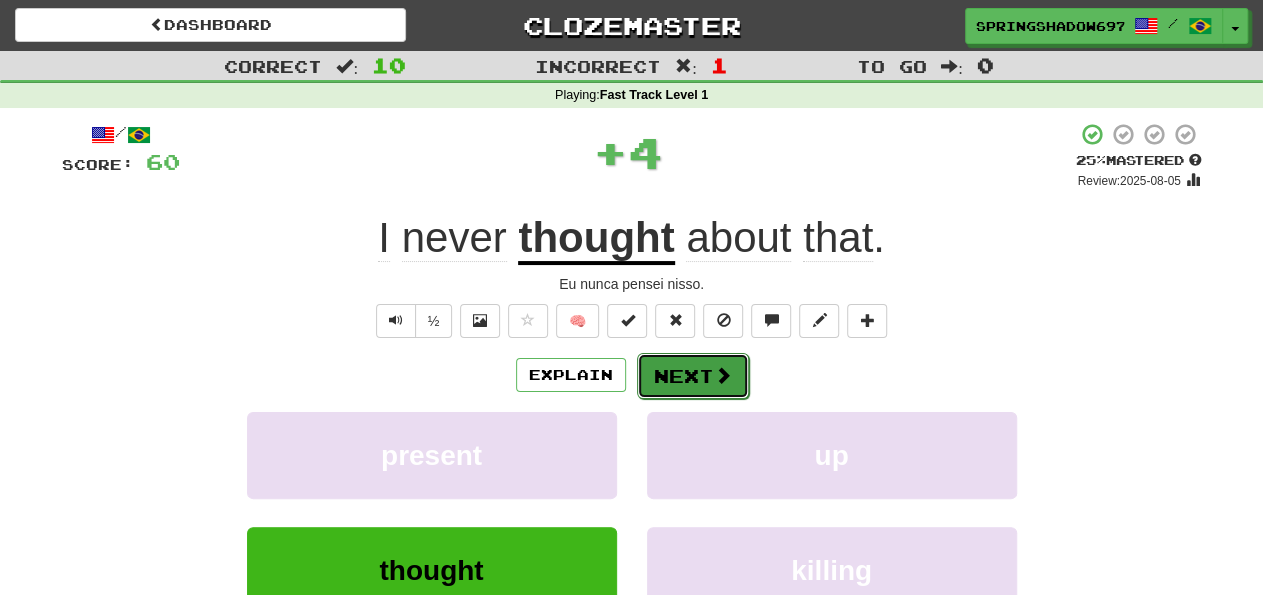 click on "Next" at bounding box center (693, 376) 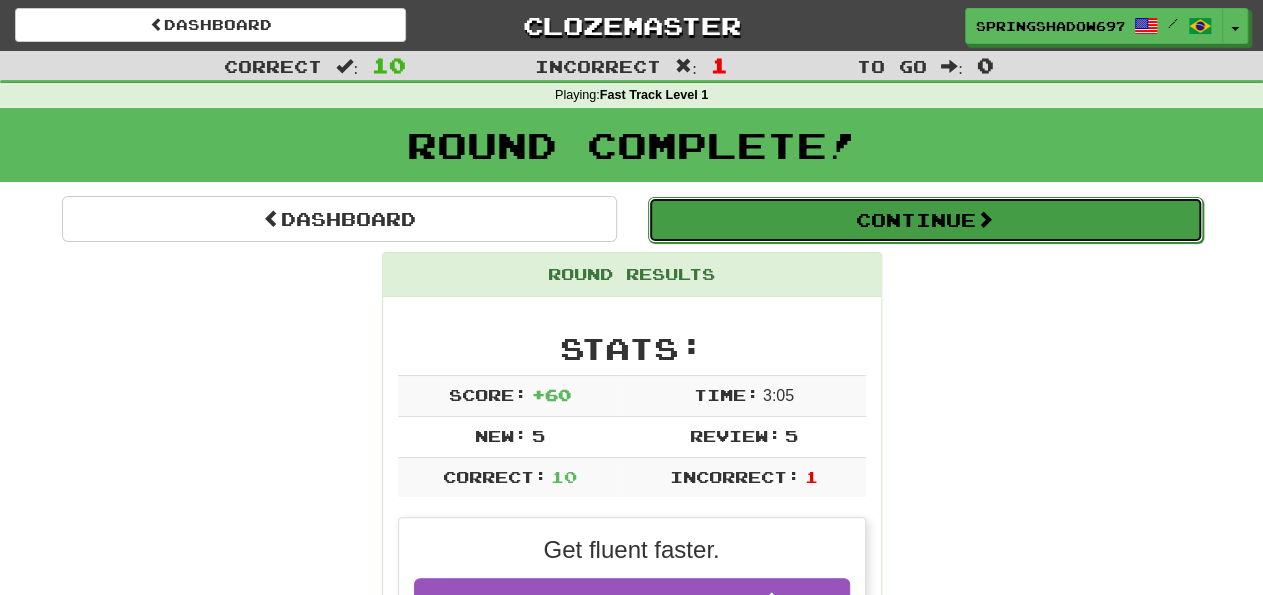 click on "Continue" at bounding box center [925, 220] 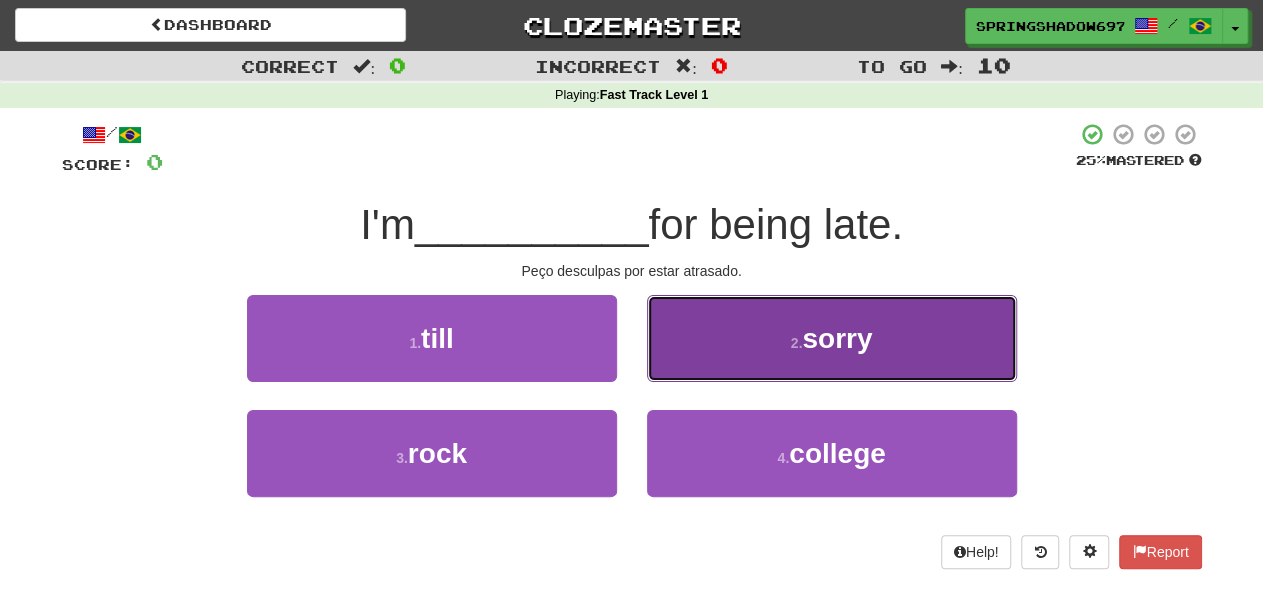 click on "sorry" at bounding box center [837, 338] 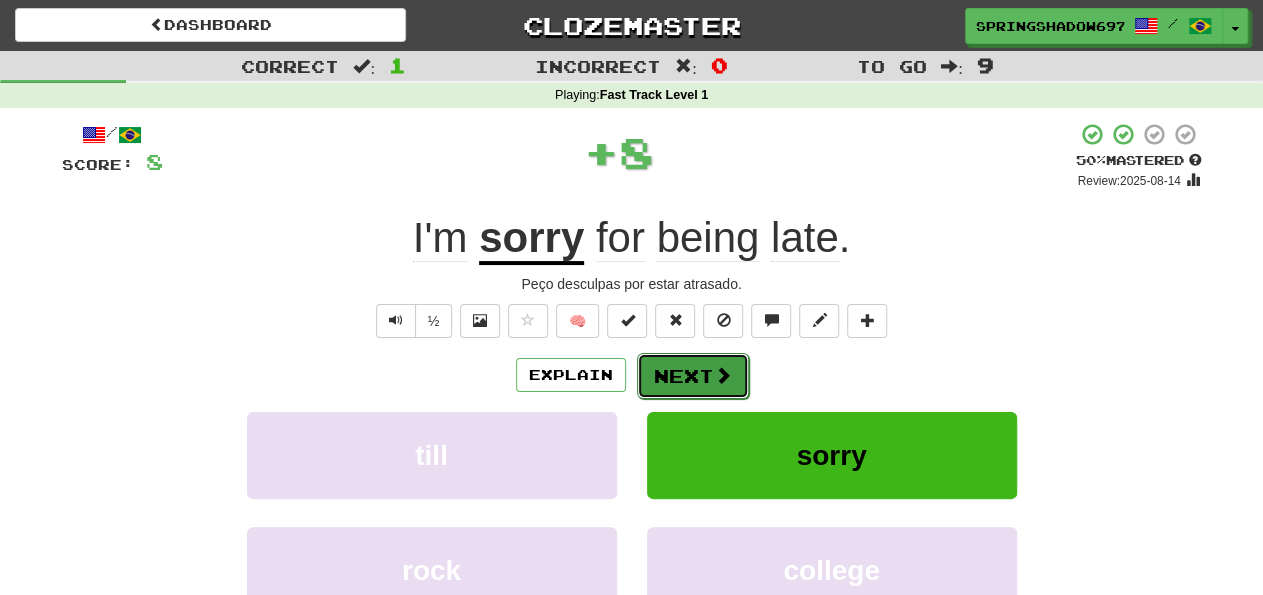 click on "Next" at bounding box center [693, 376] 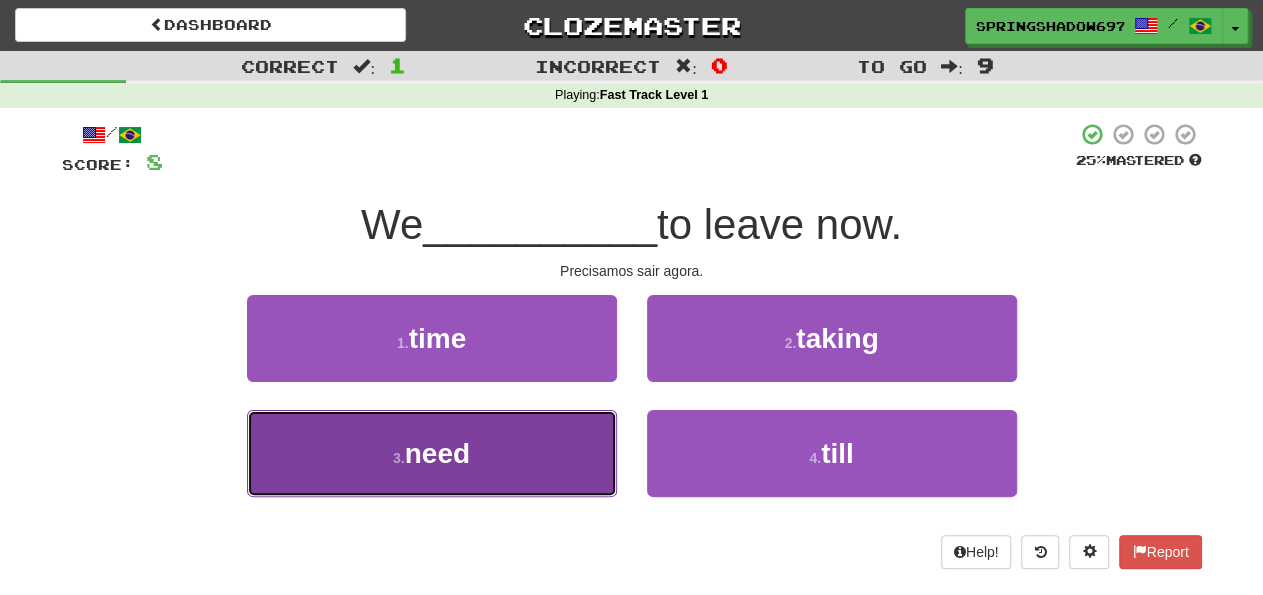 click on "need" at bounding box center (437, 453) 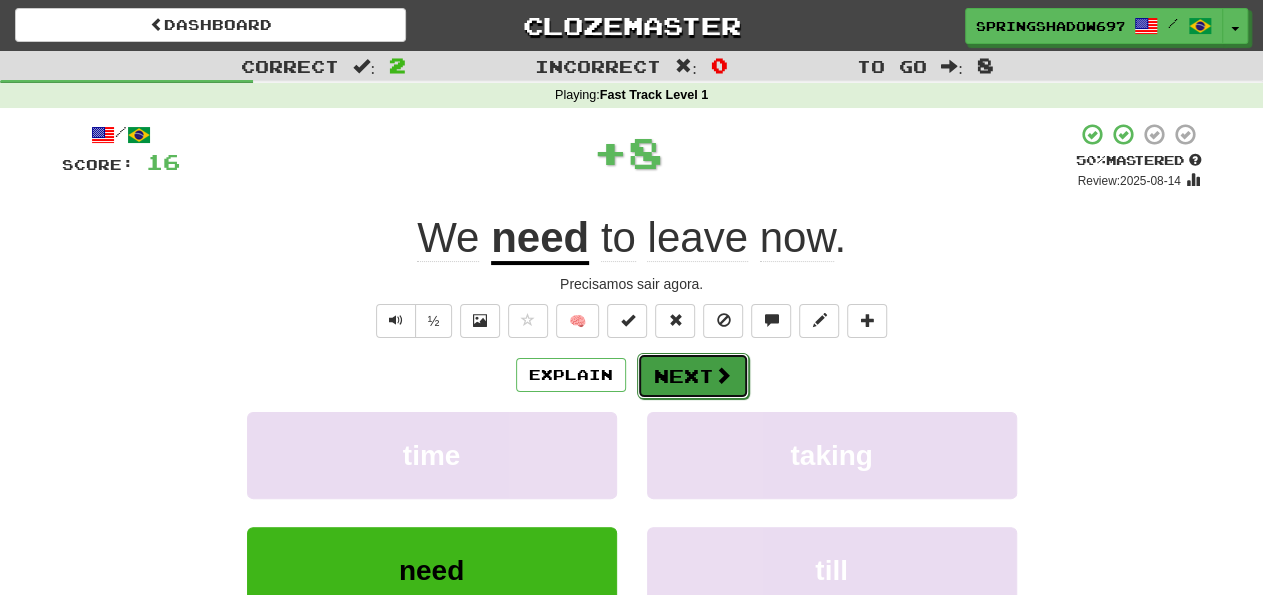 click on "Next" at bounding box center (693, 376) 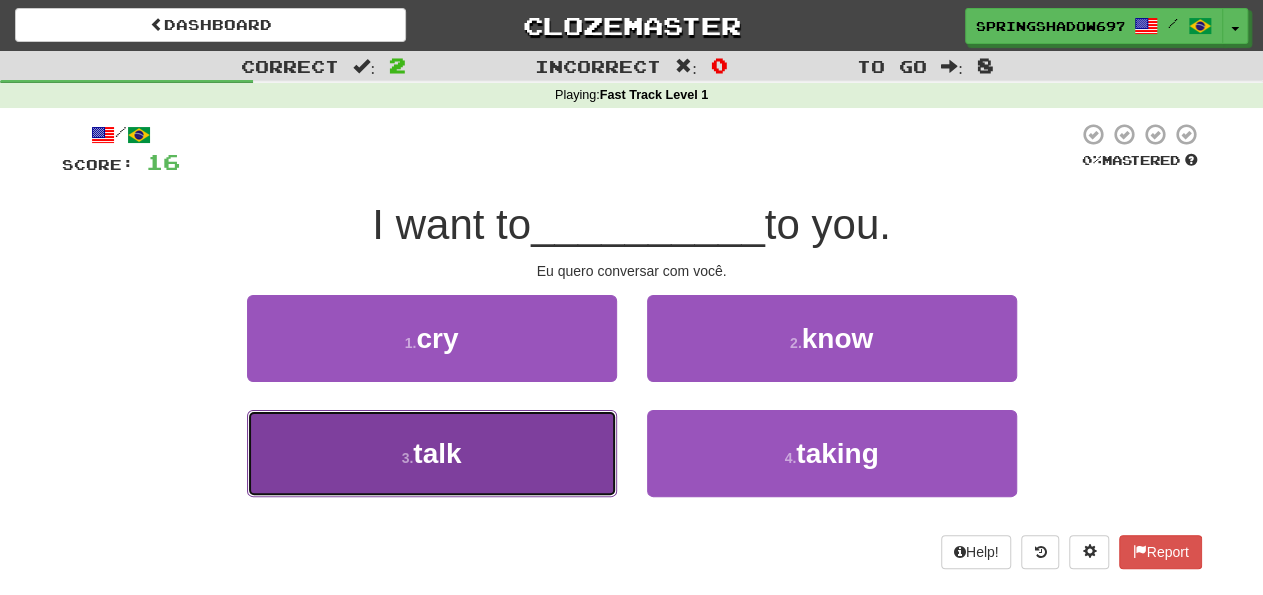 click on "talk" at bounding box center (437, 453) 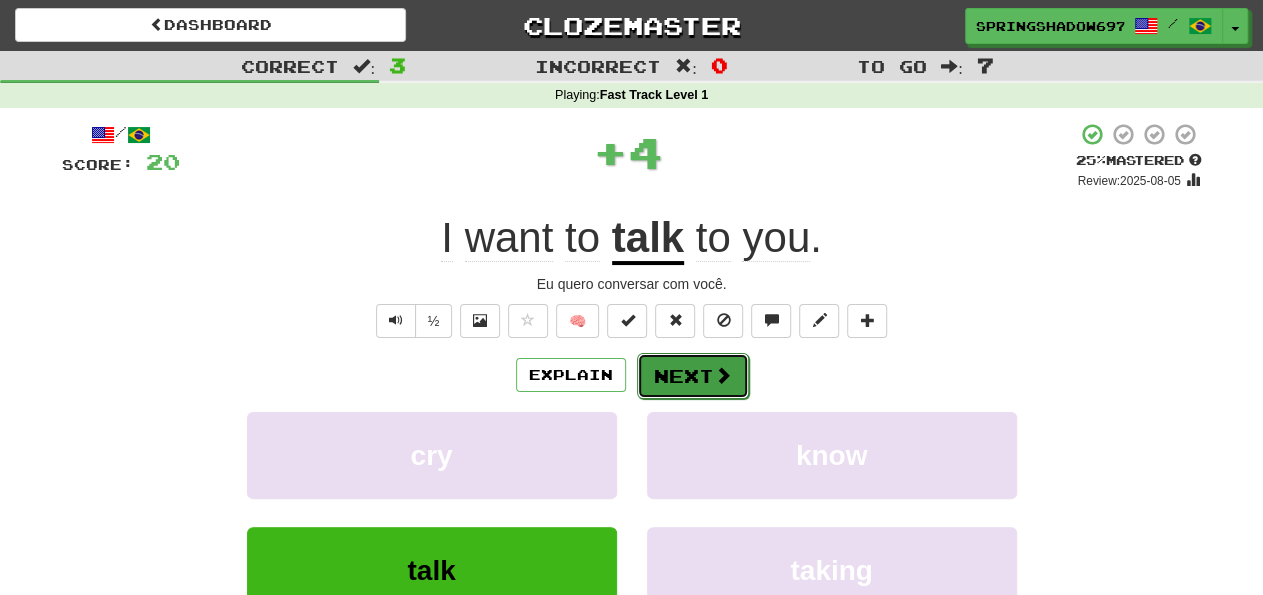 click on "Next" at bounding box center [693, 376] 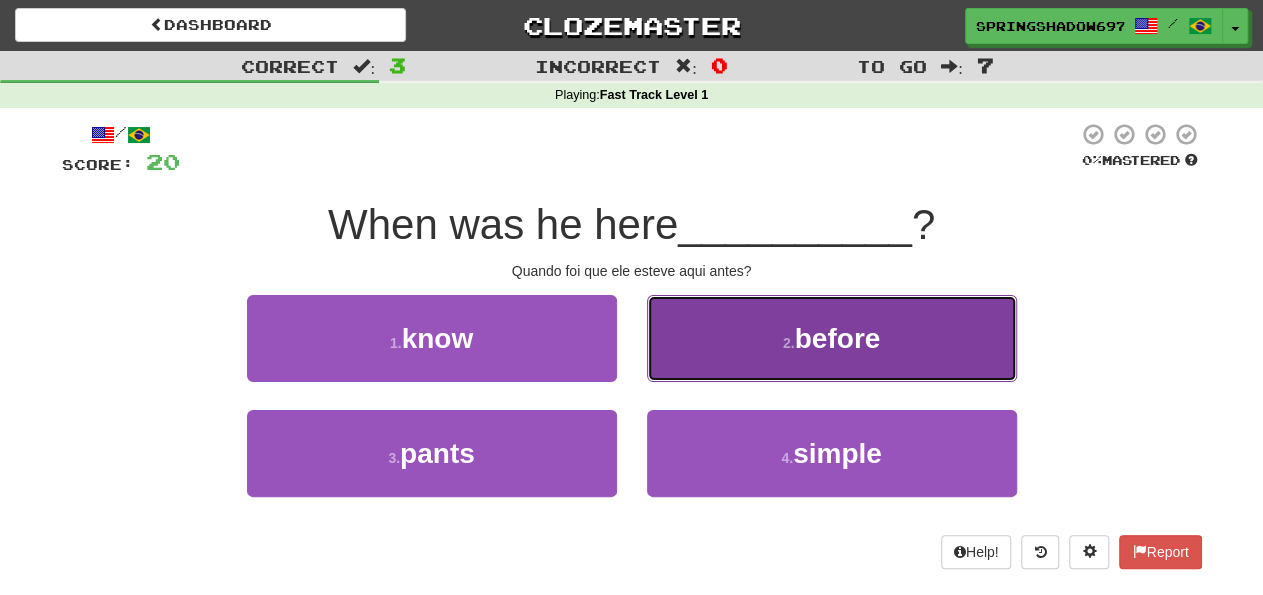 click on "before" at bounding box center (838, 338) 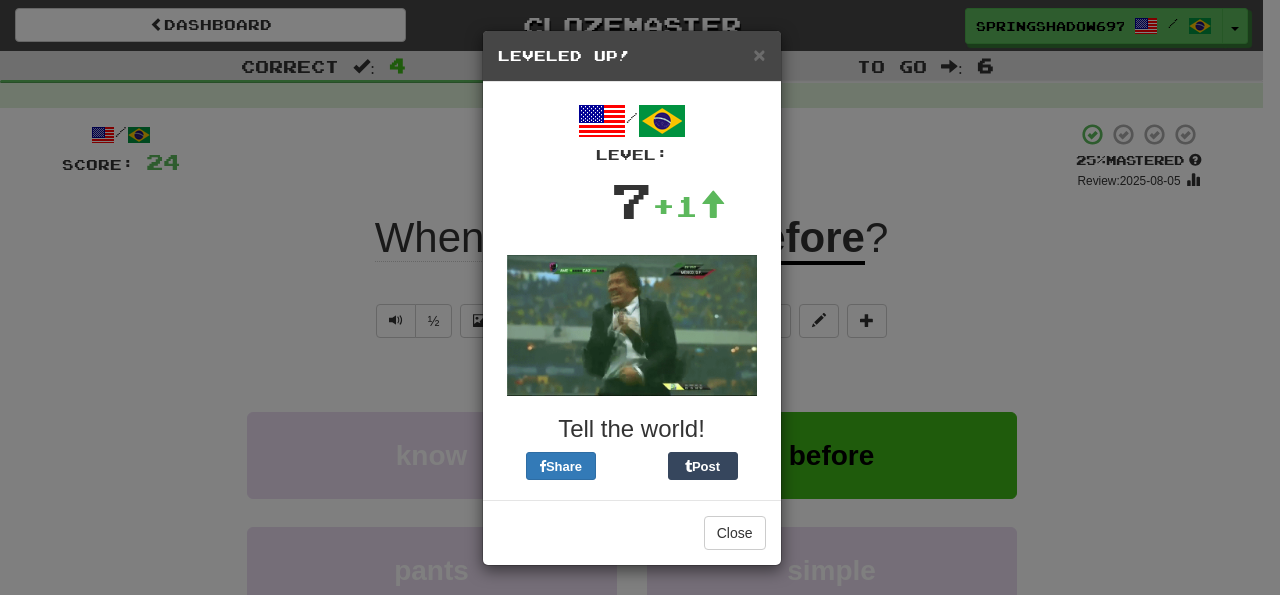 click on "× Leveled Up!  /  Level: 7 +1 Tell the world!  Share  Post Close" at bounding box center [640, 297] 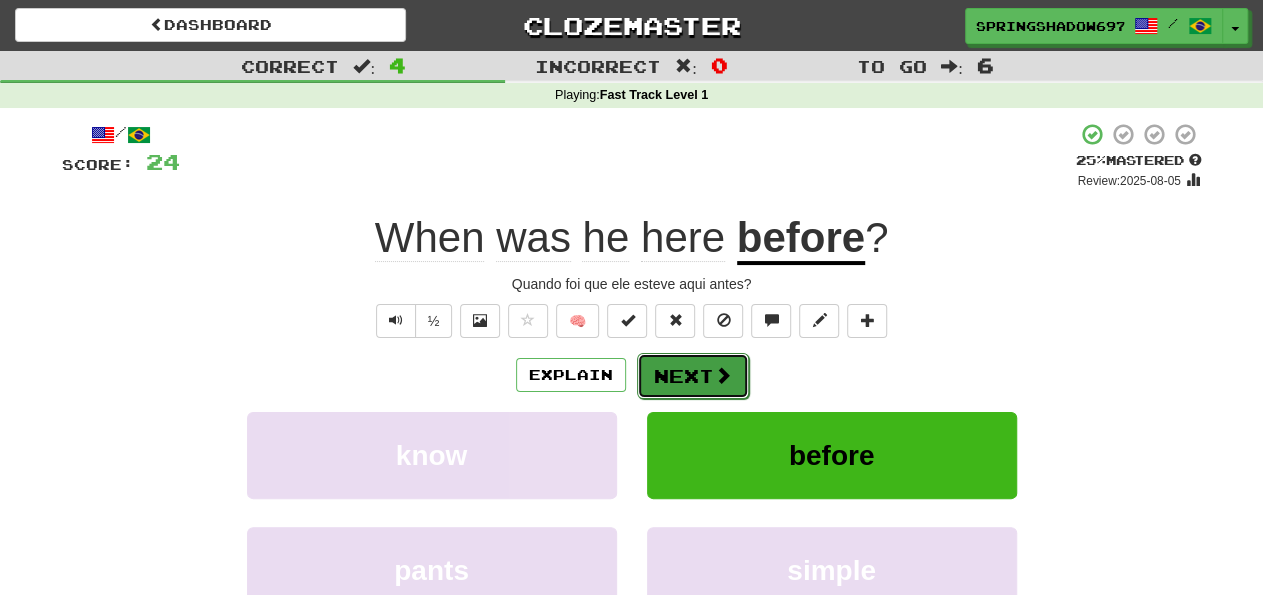 click on "Next" at bounding box center [693, 376] 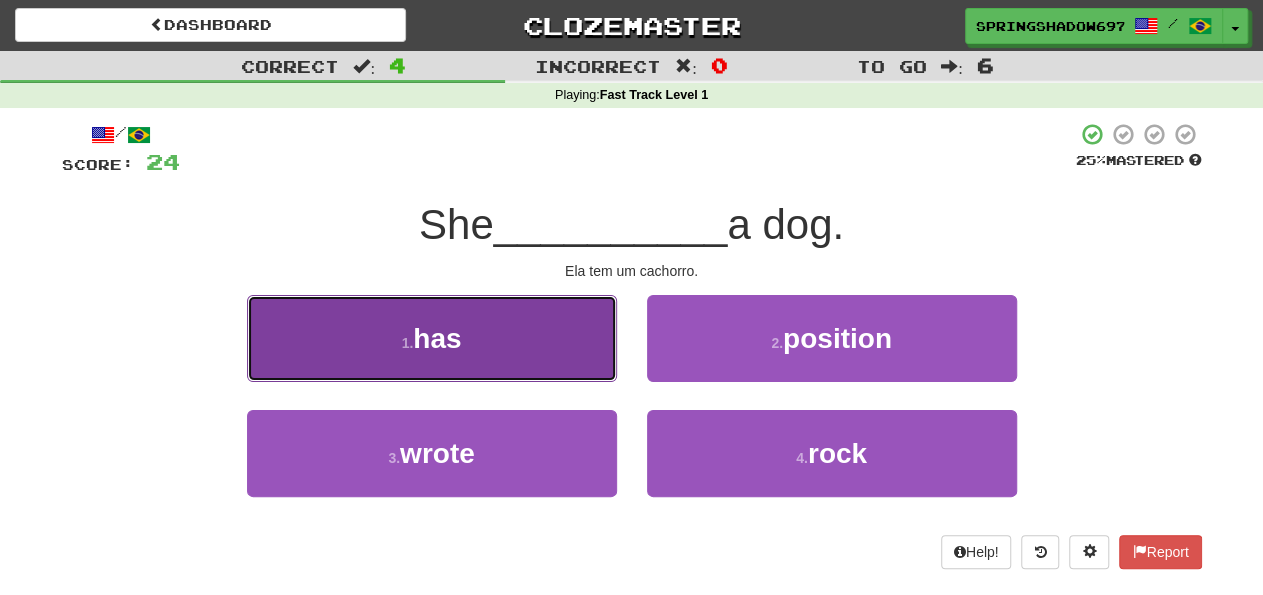 click on "has" at bounding box center [437, 338] 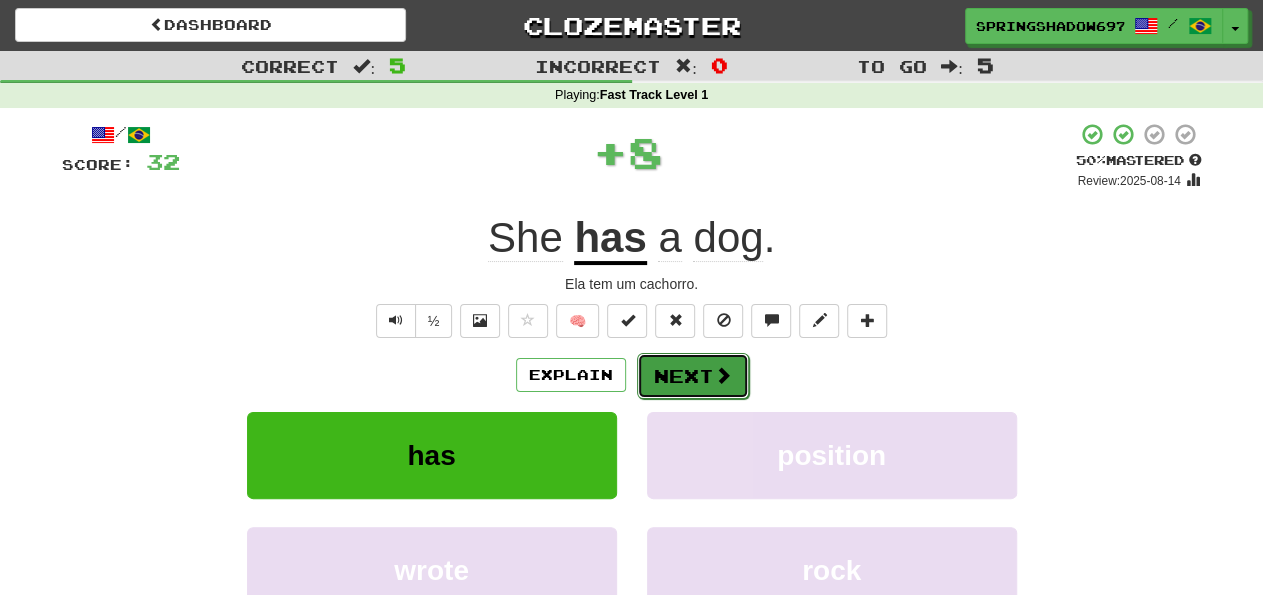 click on "Next" at bounding box center [693, 376] 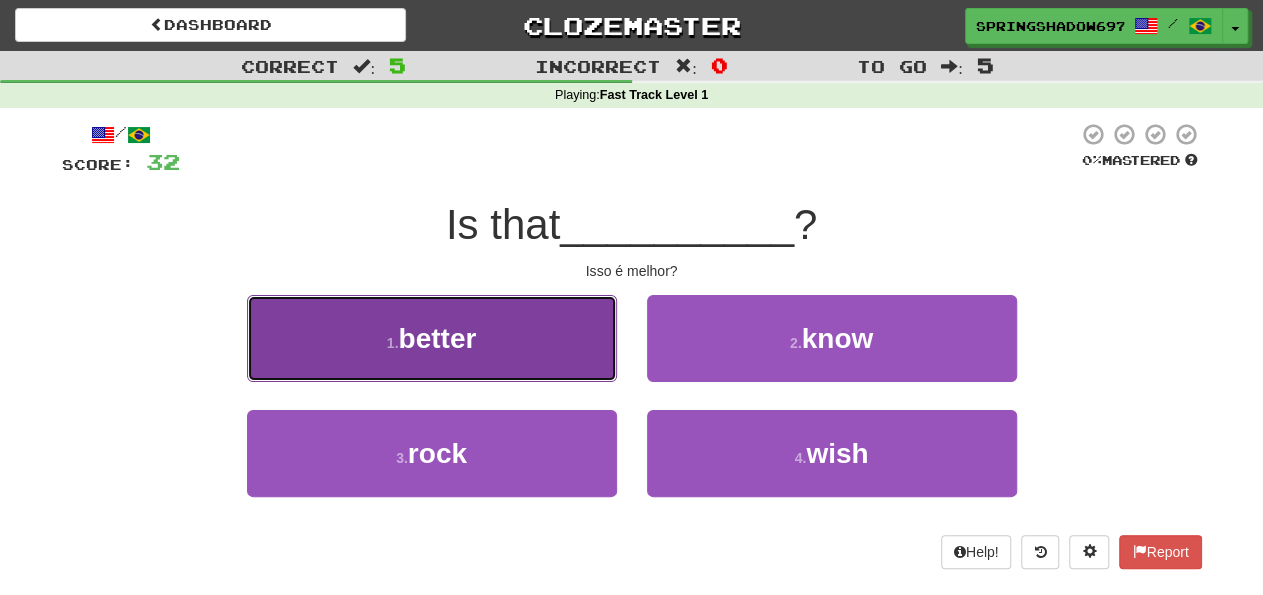 click on "better" at bounding box center [437, 338] 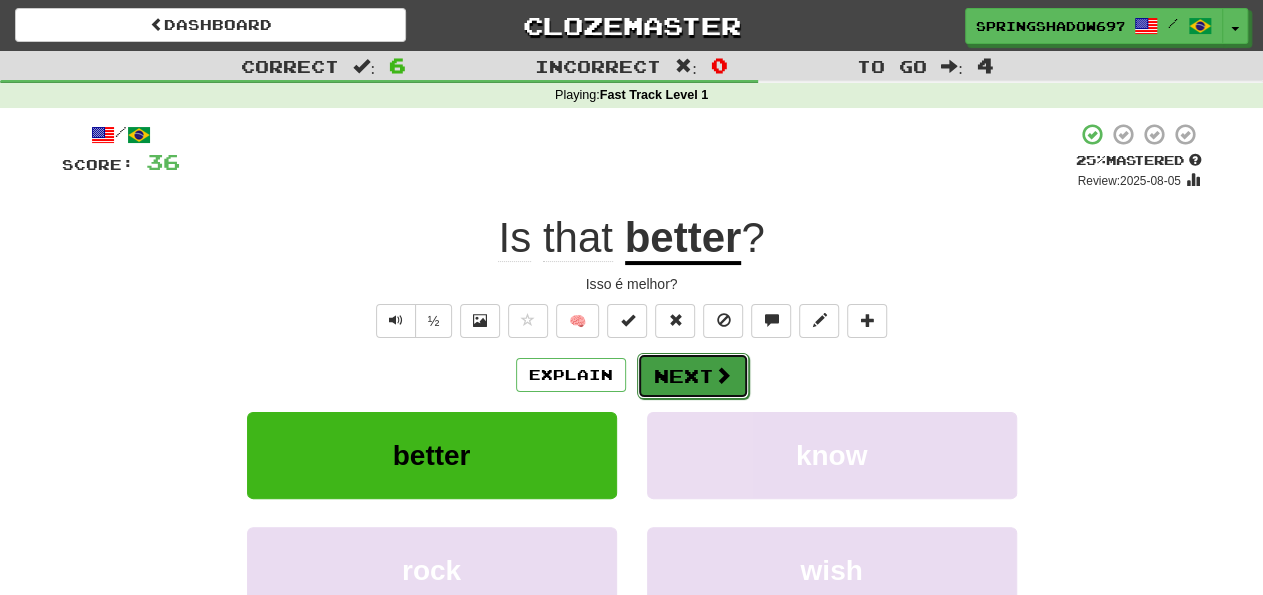 click on "Next" at bounding box center (693, 376) 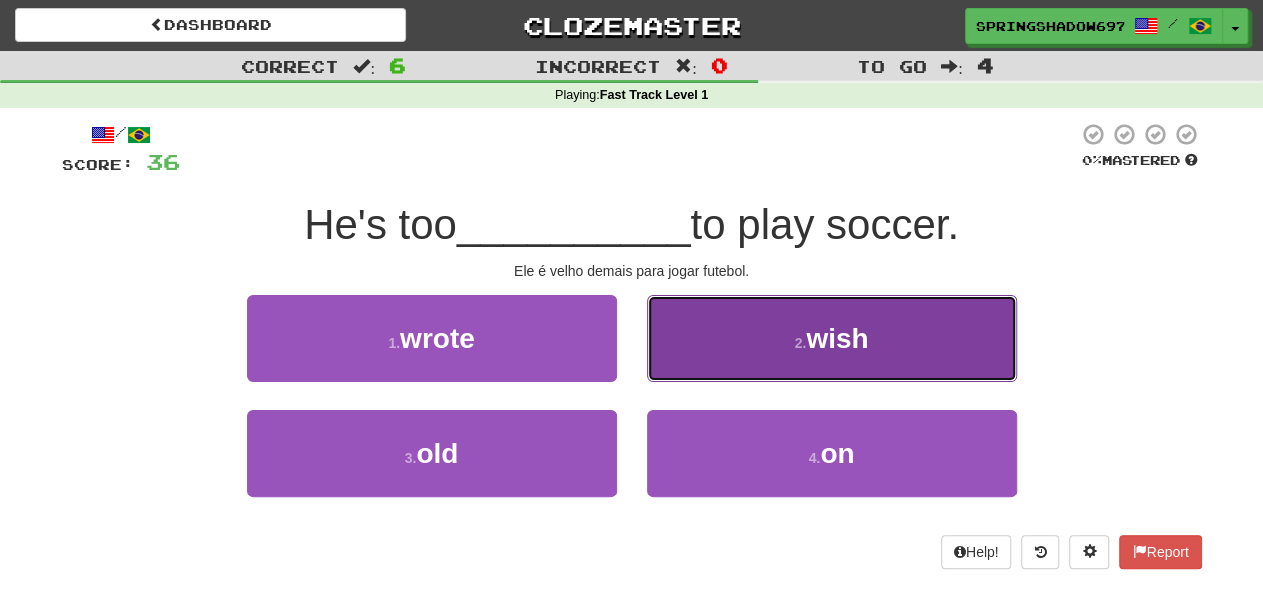 click on "wish" at bounding box center [837, 338] 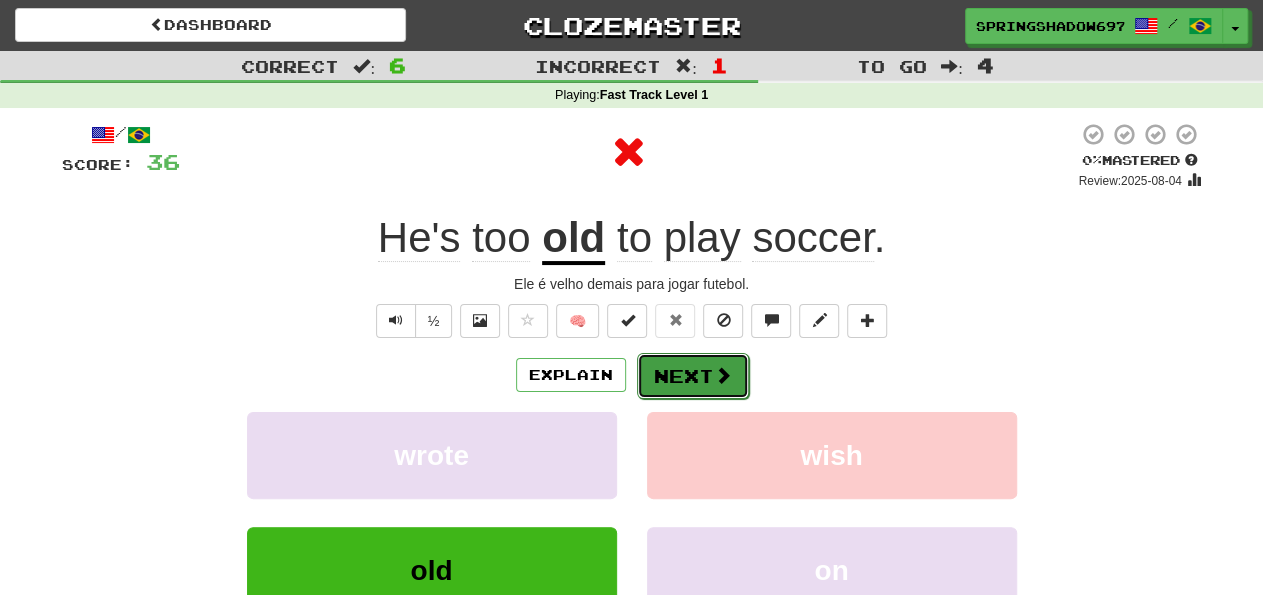 click at bounding box center (723, 375) 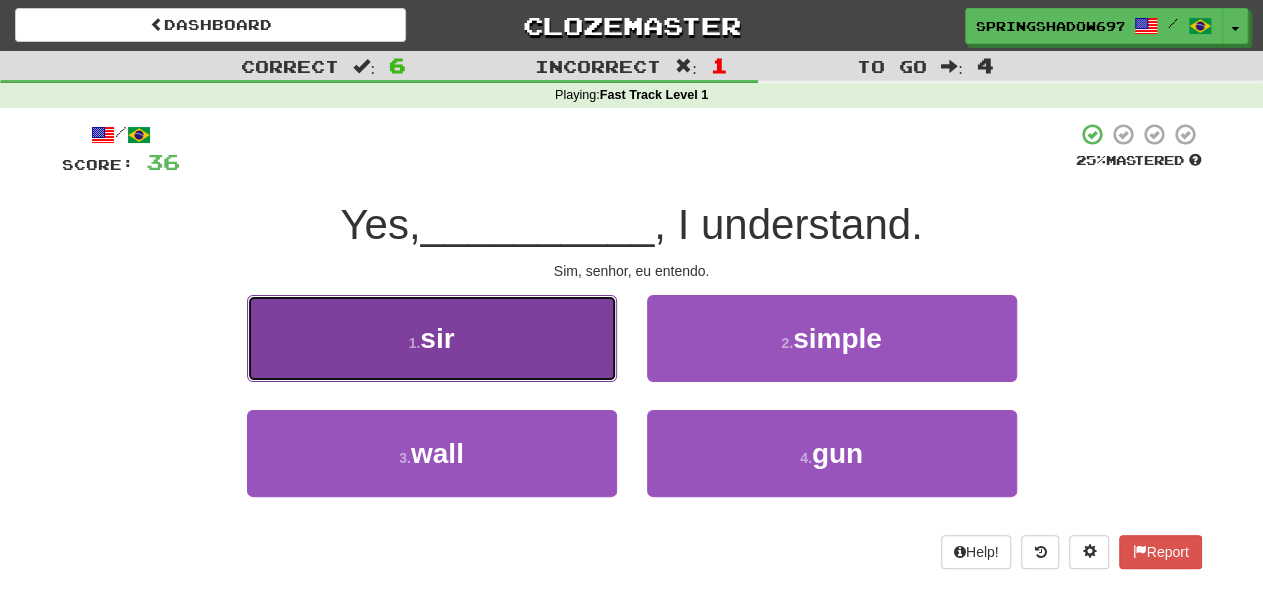 click on "sir" at bounding box center [437, 338] 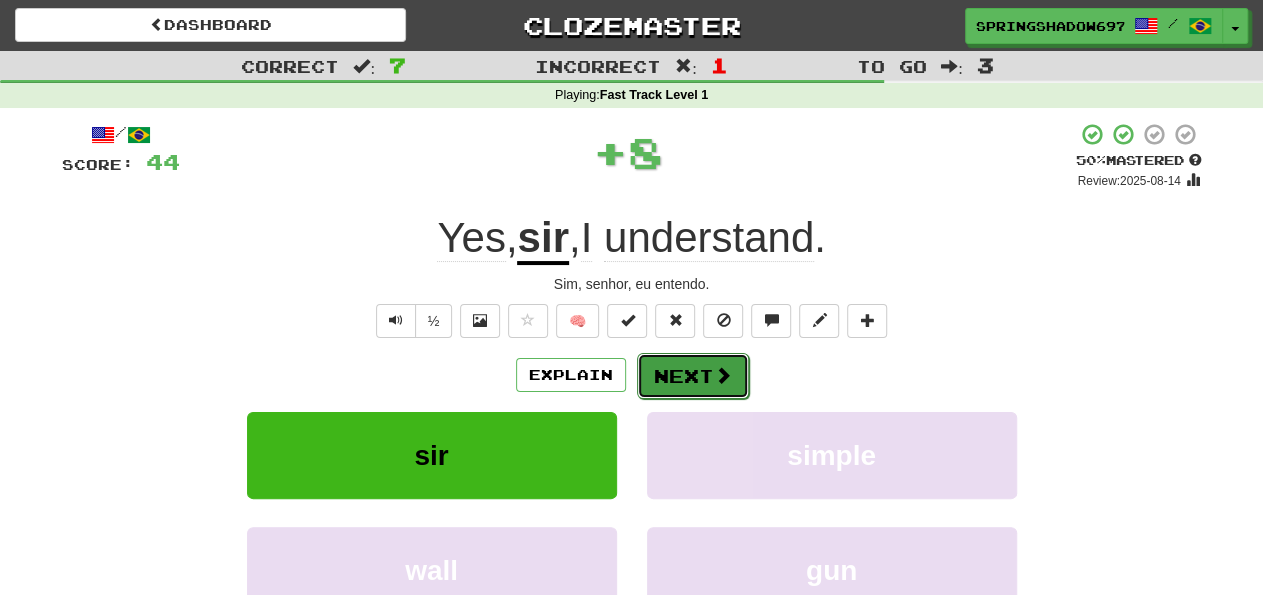 click on "Next" at bounding box center [693, 376] 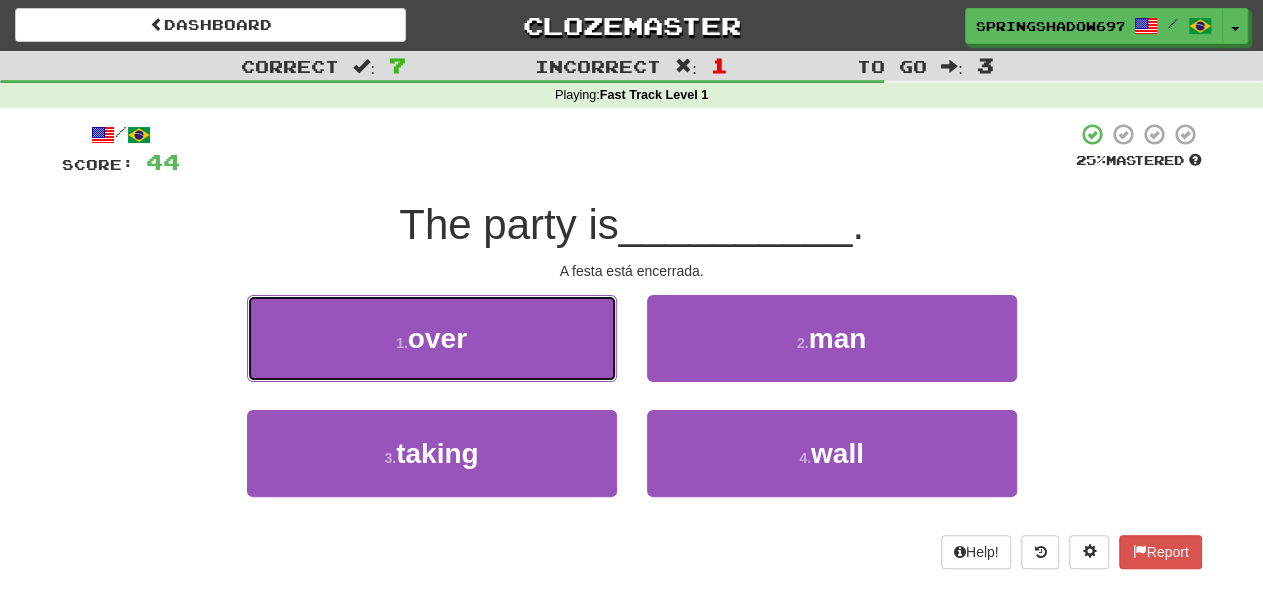 click on "over" at bounding box center [437, 338] 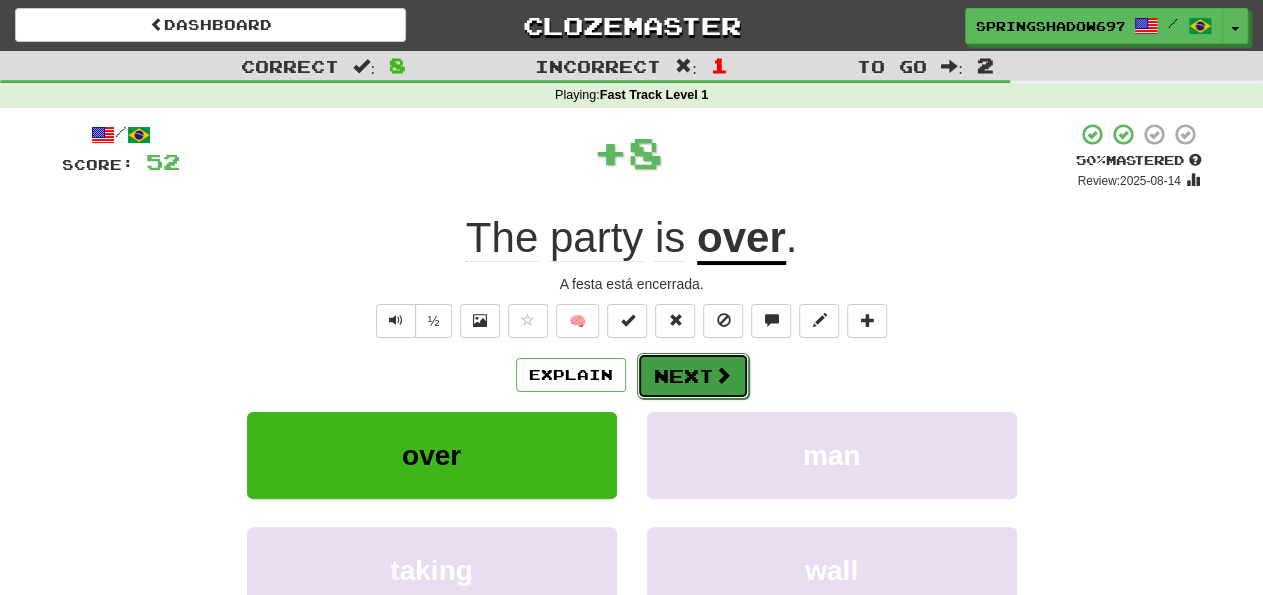 click on "Next" at bounding box center (693, 376) 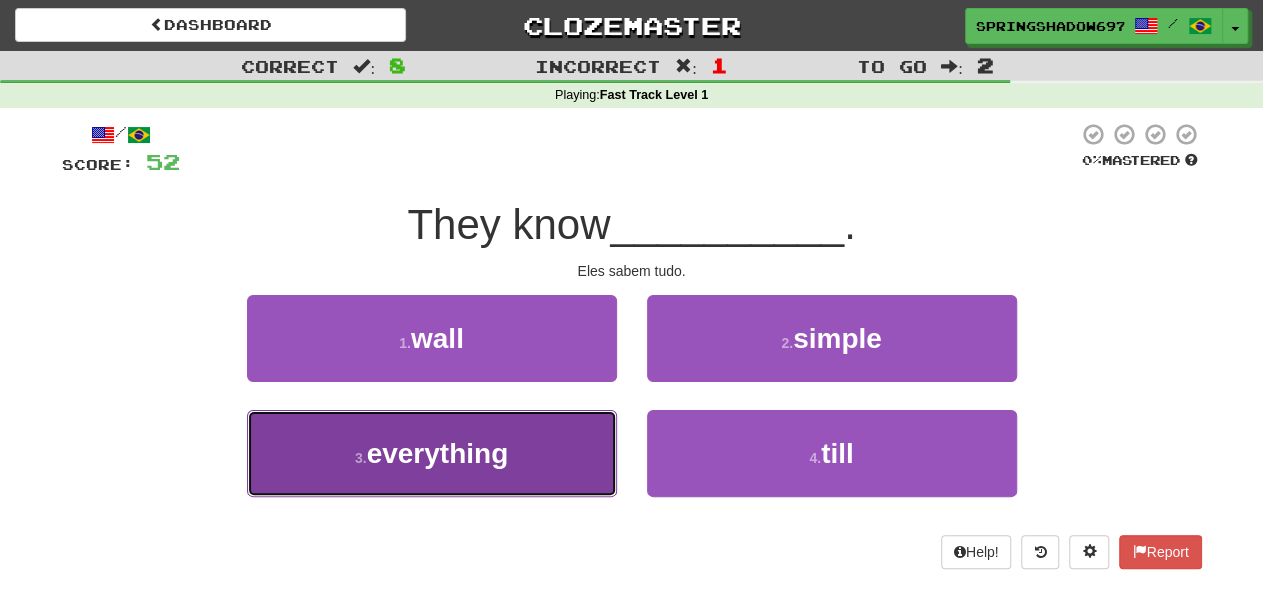 click on "everything" at bounding box center (438, 453) 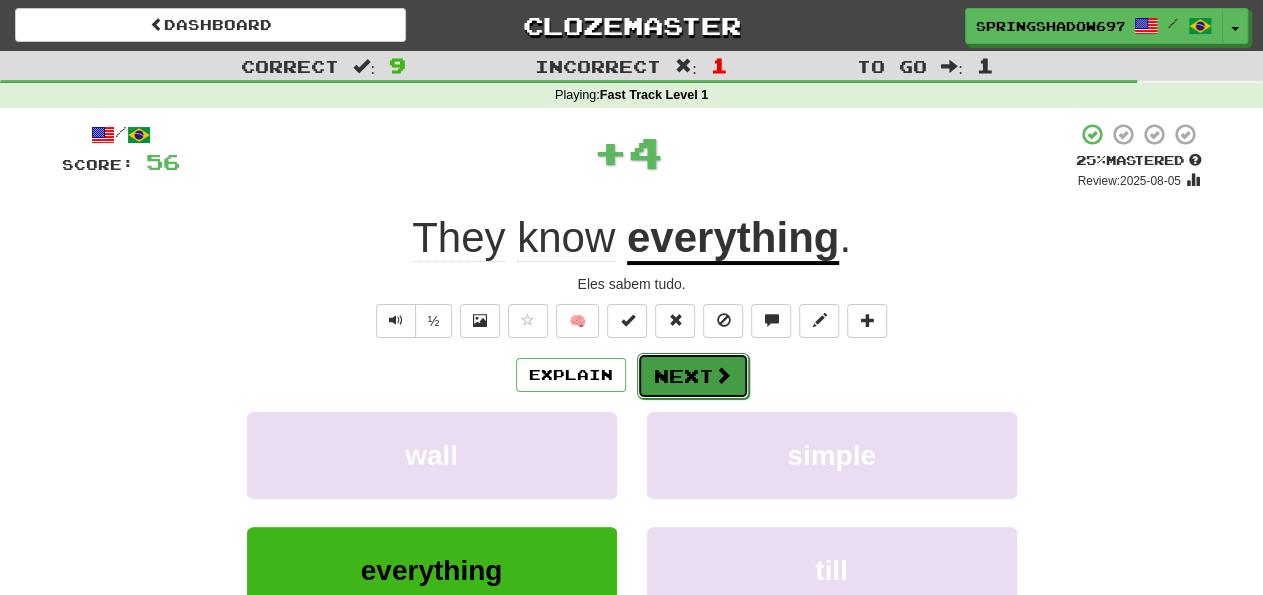 click on "Next" at bounding box center [693, 376] 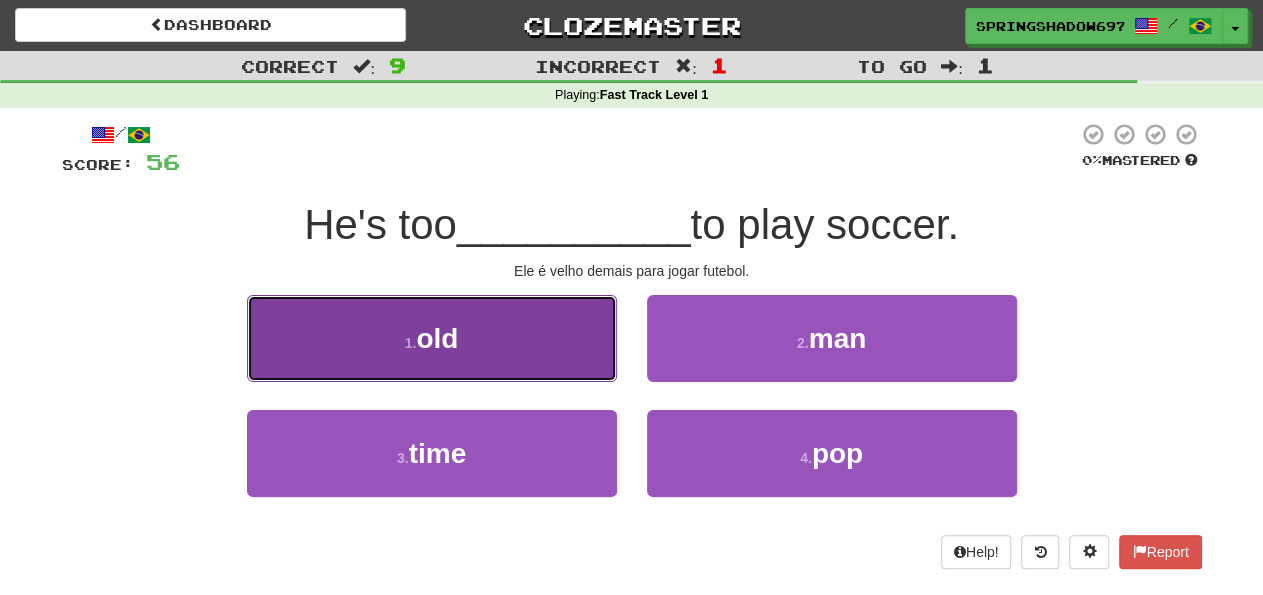 click on "1 .  old" at bounding box center [432, 338] 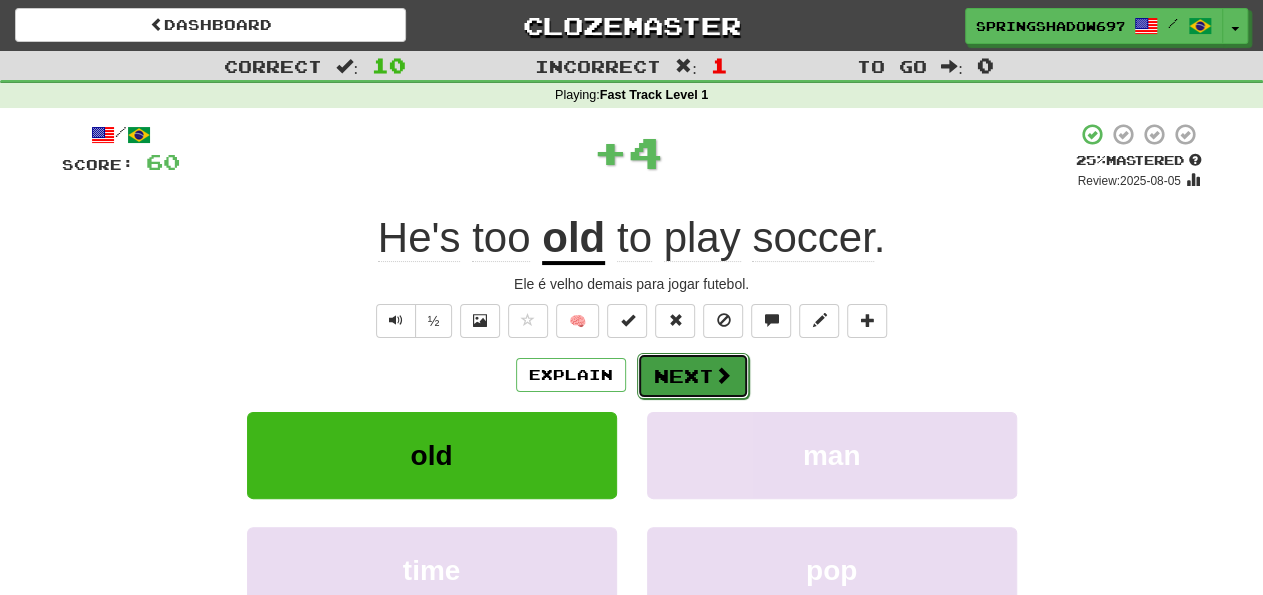 click at bounding box center [723, 375] 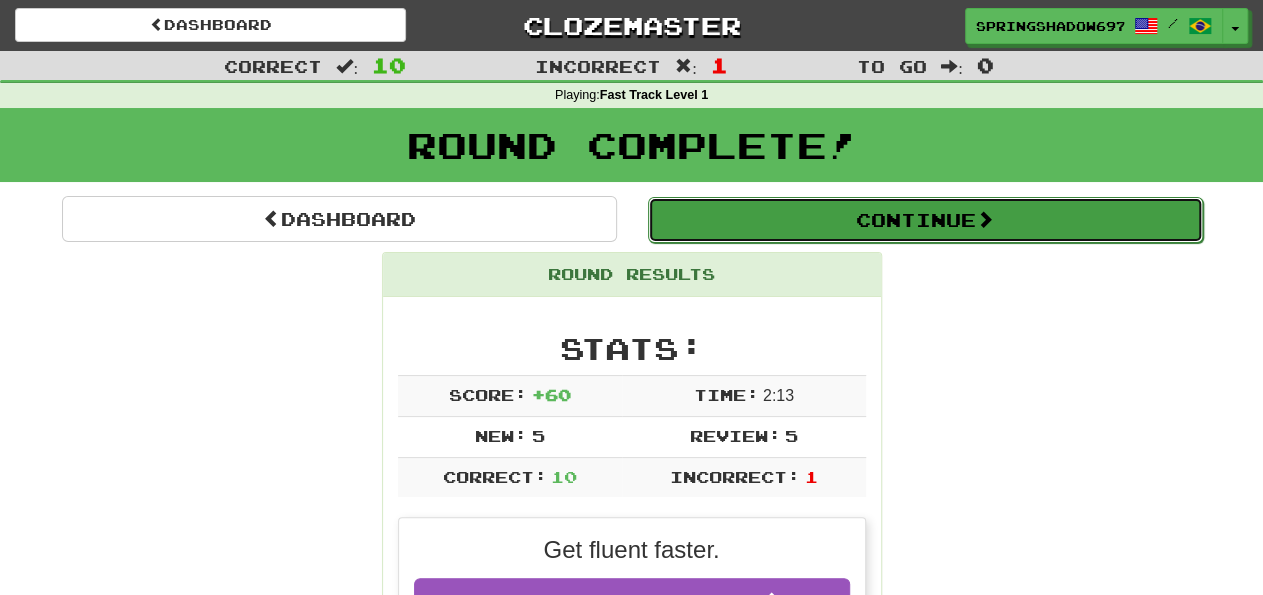click on "Continue" at bounding box center (925, 220) 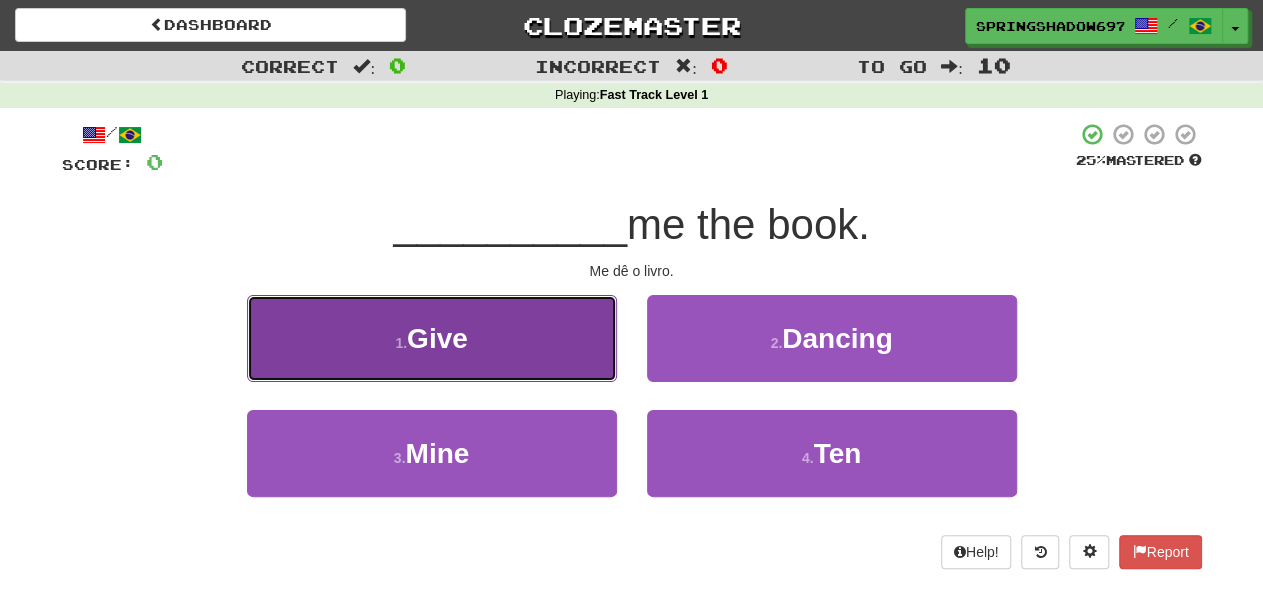 click on "Give" at bounding box center (437, 338) 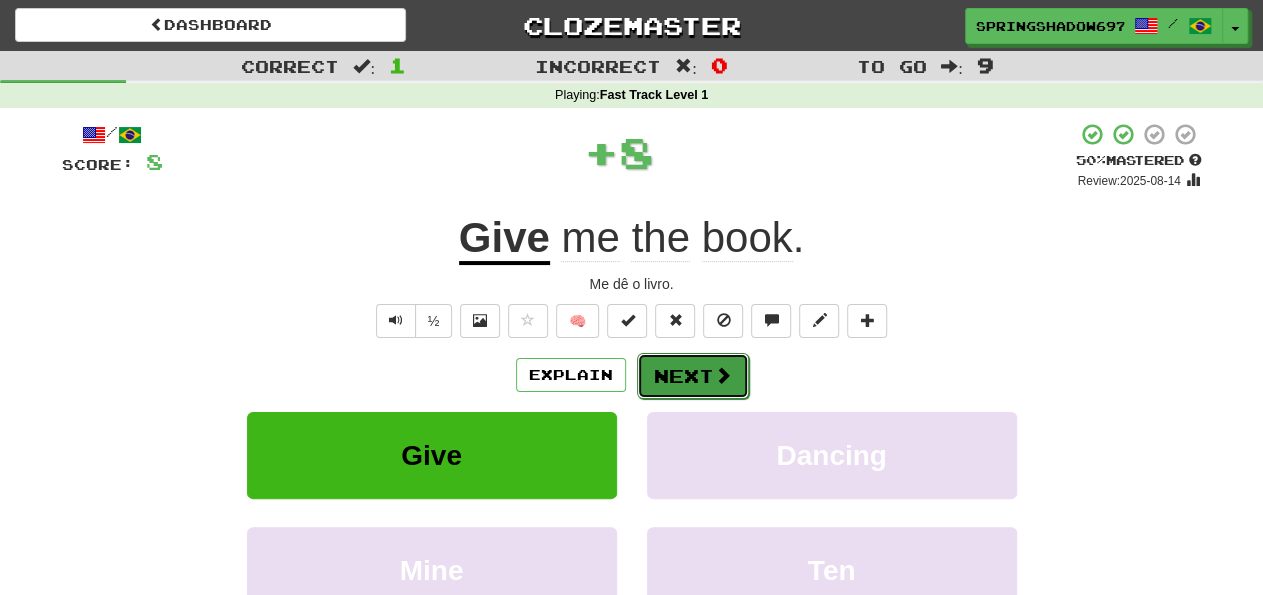 click on "Next" at bounding box center (693, 376) 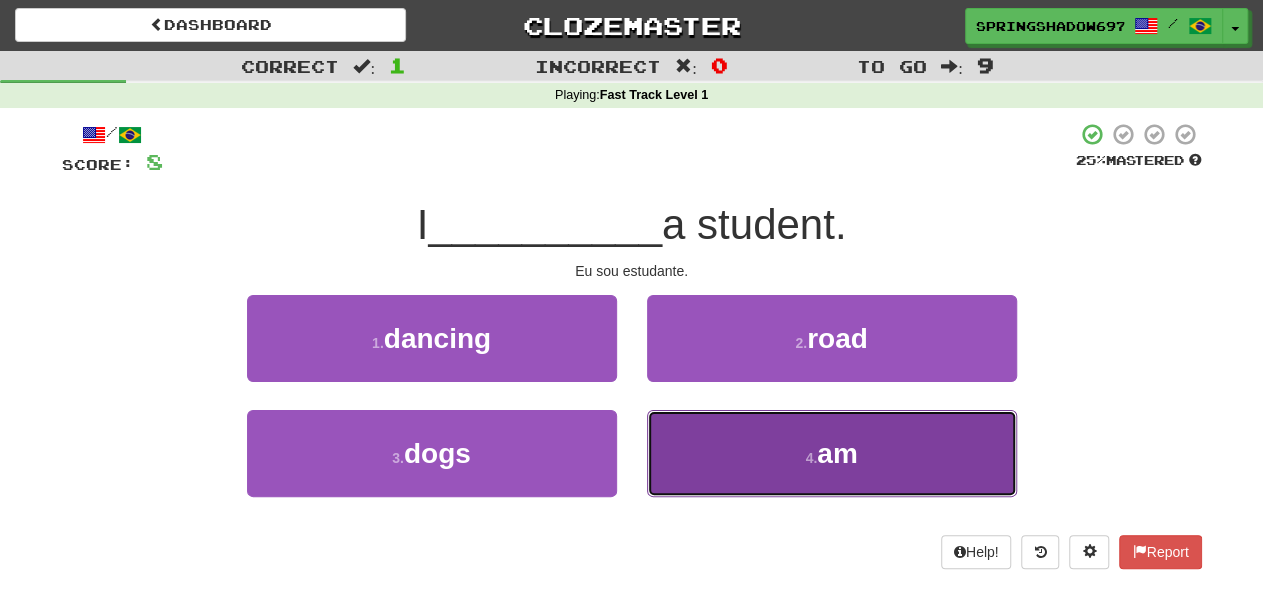 click on "am" at bounding box center [837, 453] 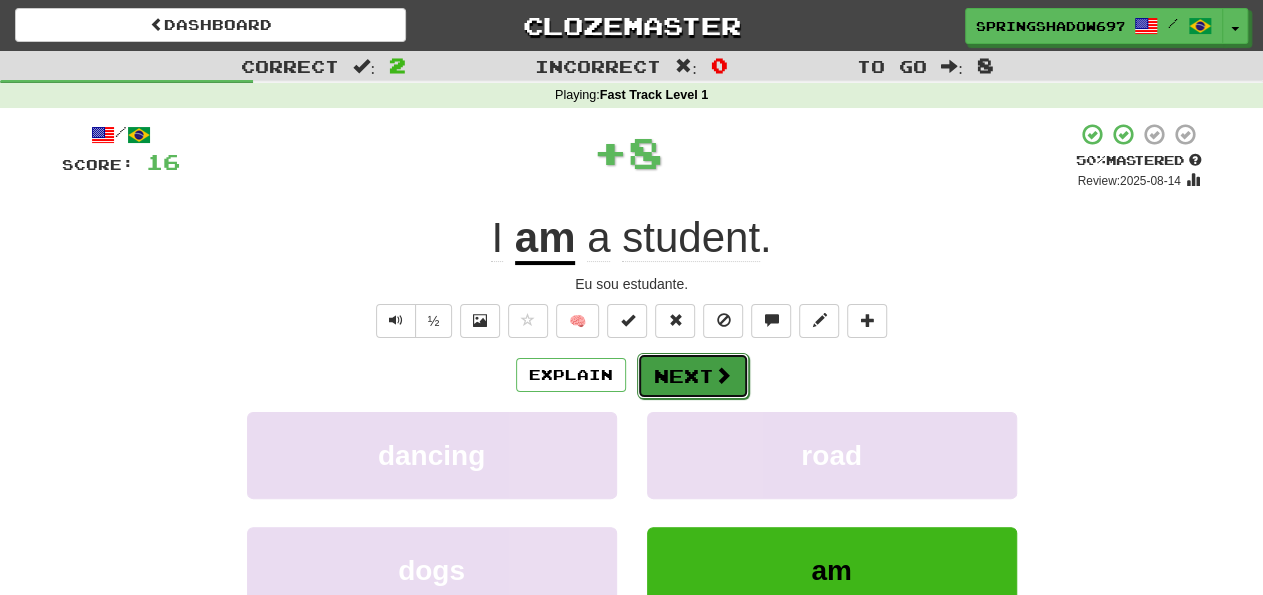 click on "Next" at bounding box center (693, 376) 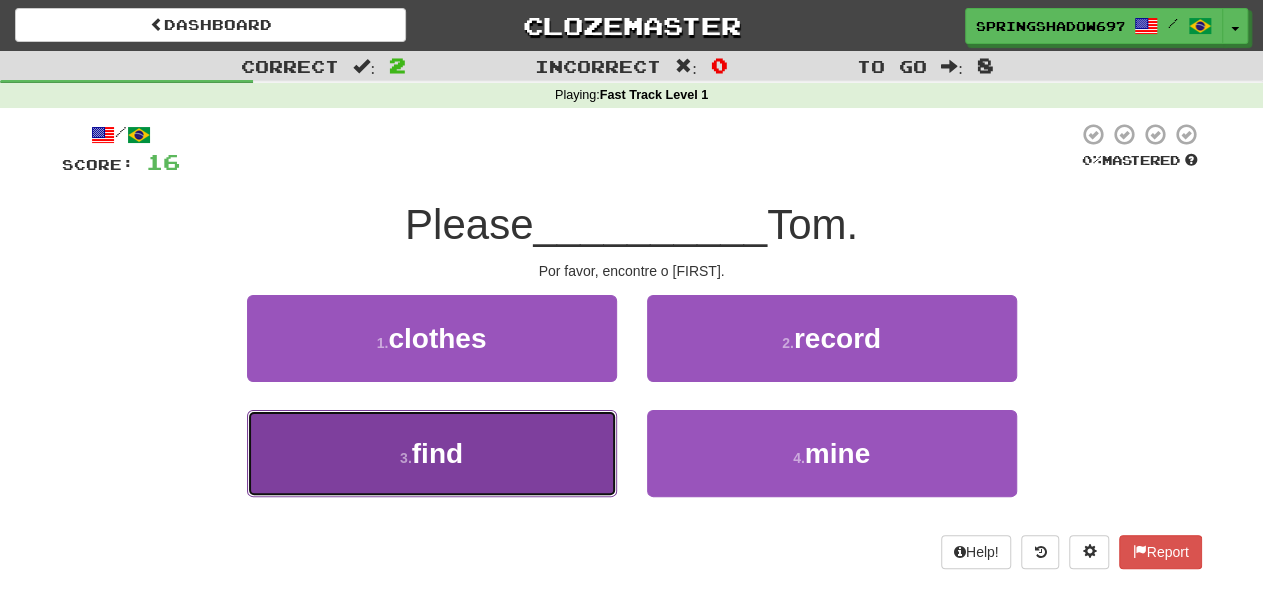 click on "find" at bounding box center [437, 453] 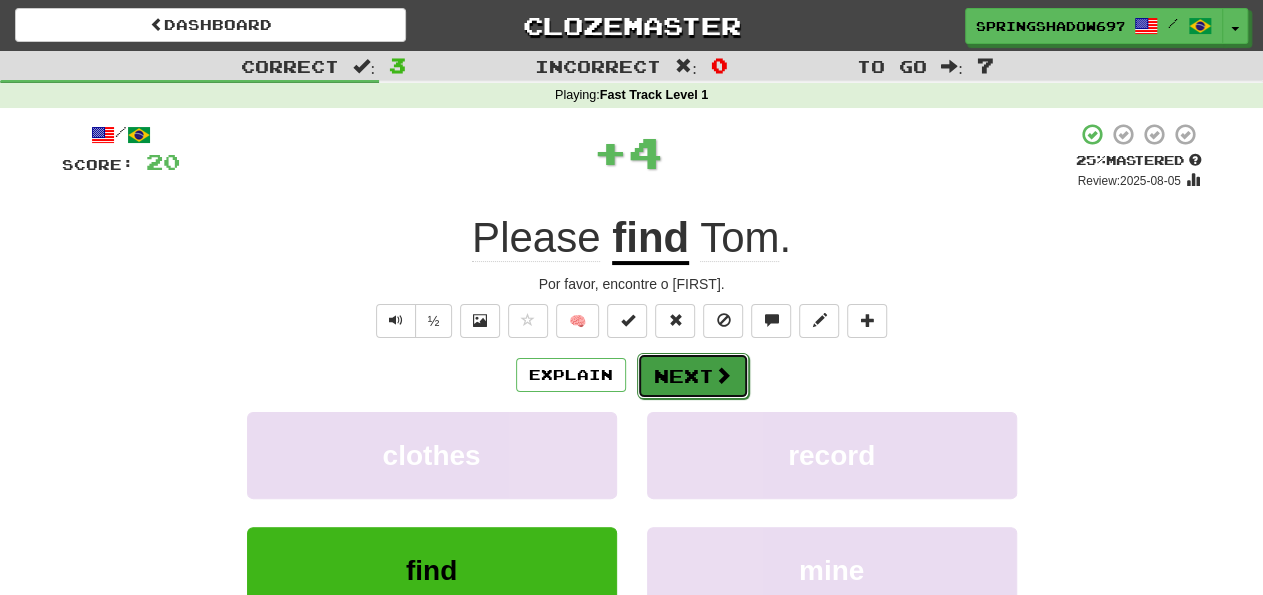 click on "Next" at bounding box center (693, 376) 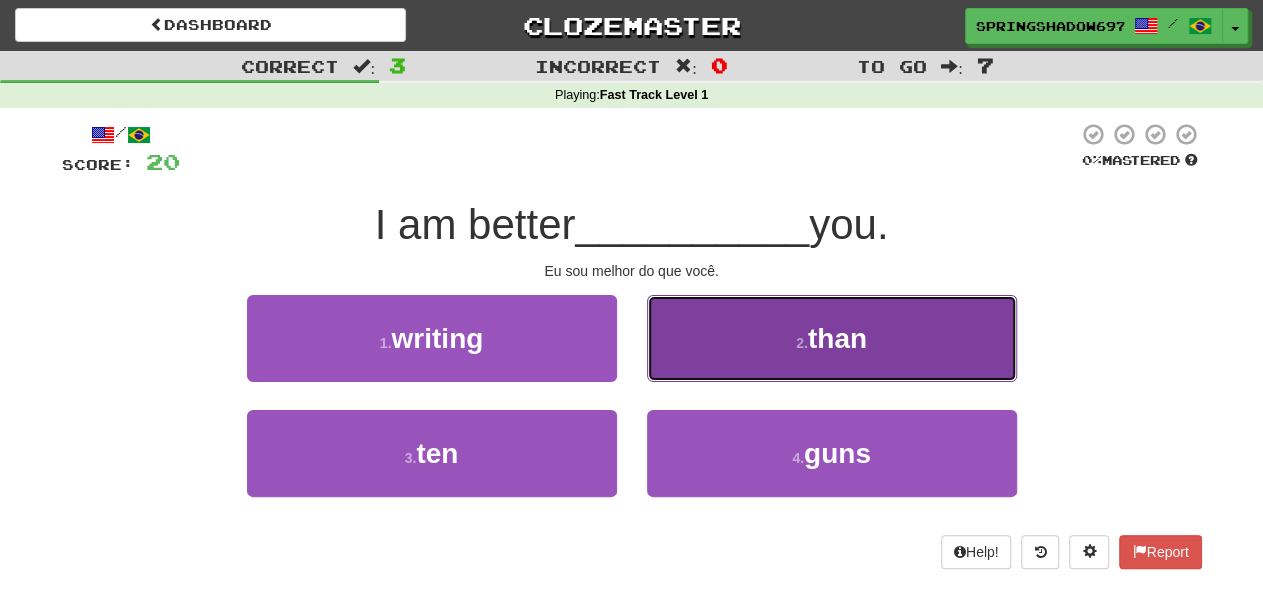 click on "than" at bounding box center [837, 338] 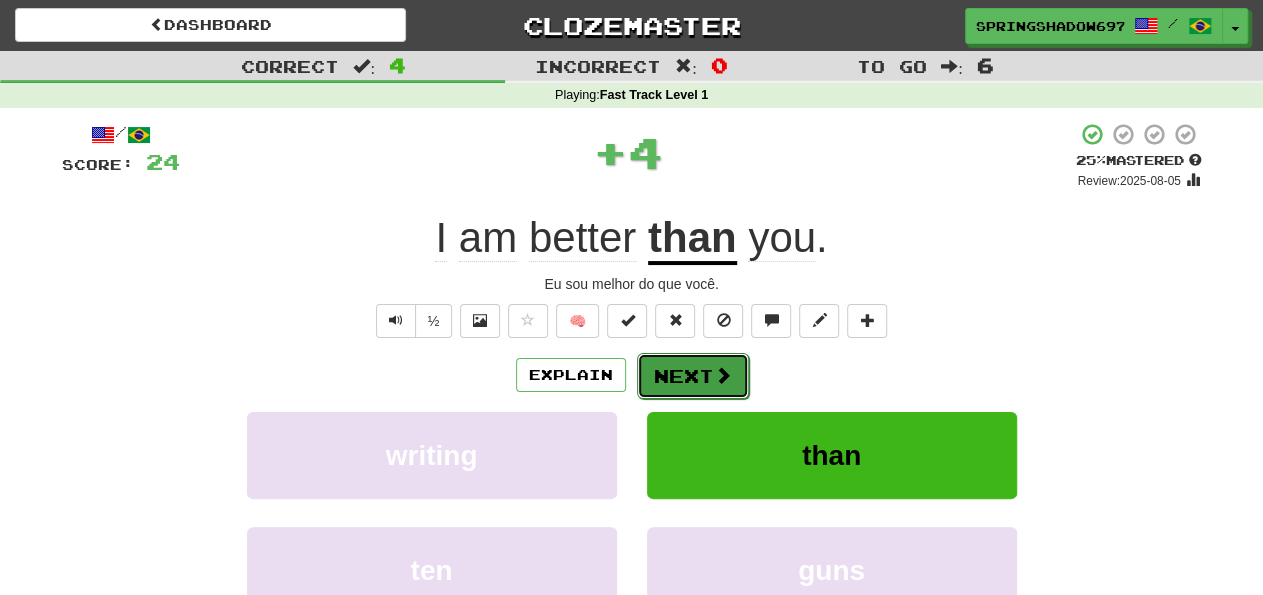 click on "Next" at bounding box center (693, 376) 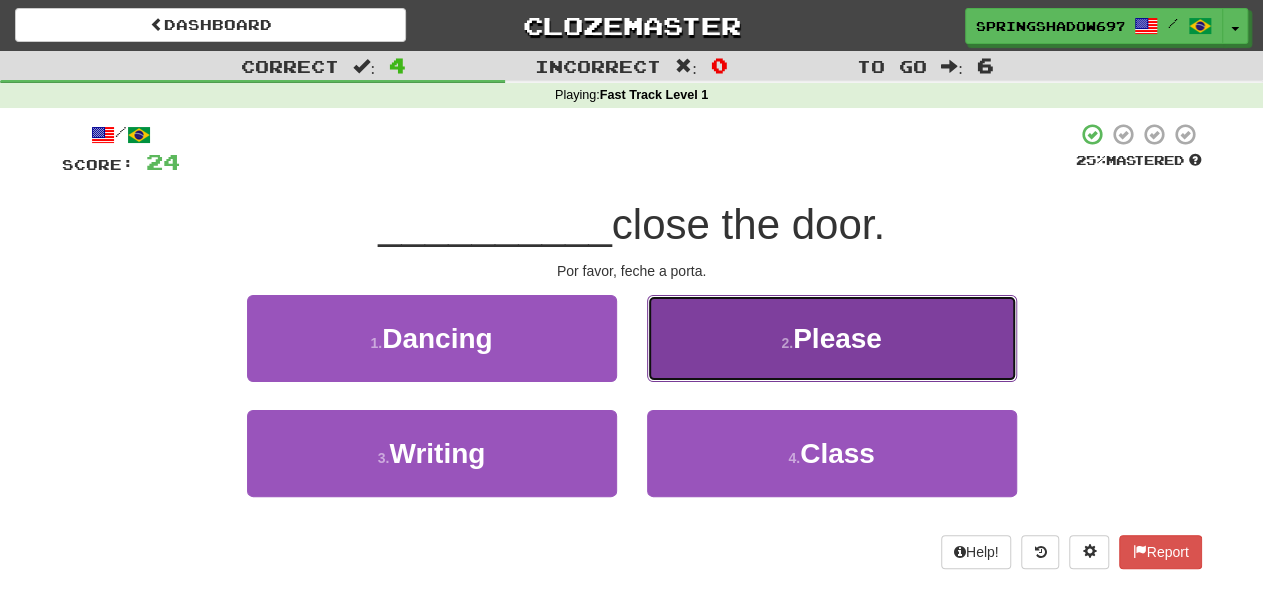 click on "Please" at bounding box center [837, 338] 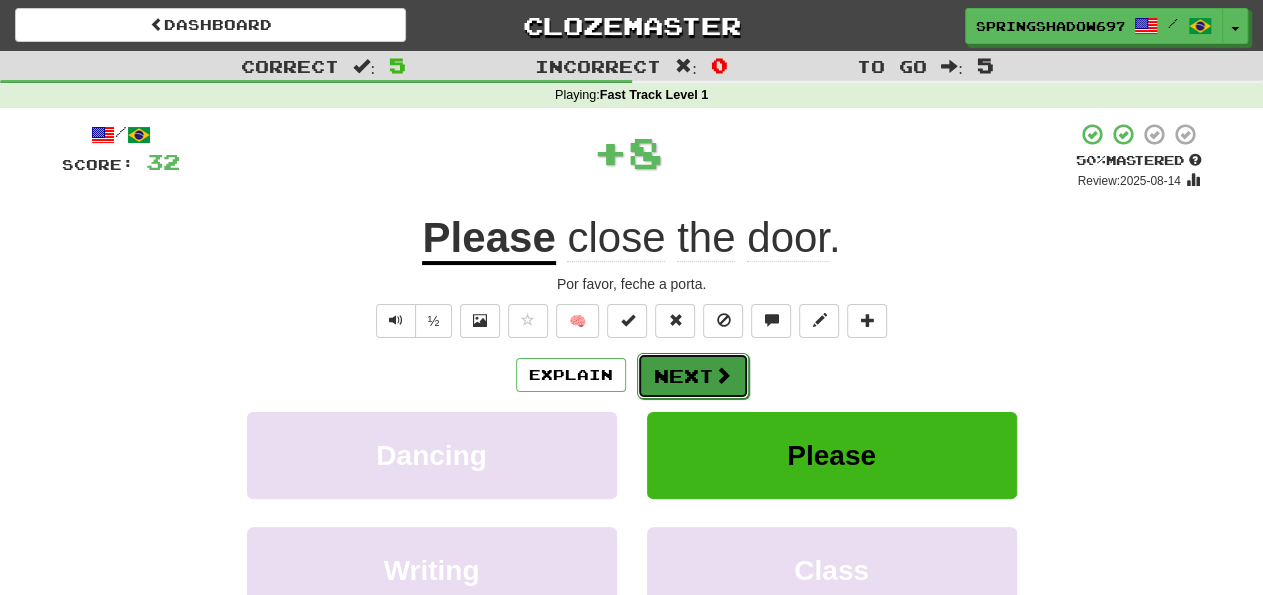 click at bounding box center [723, 375] 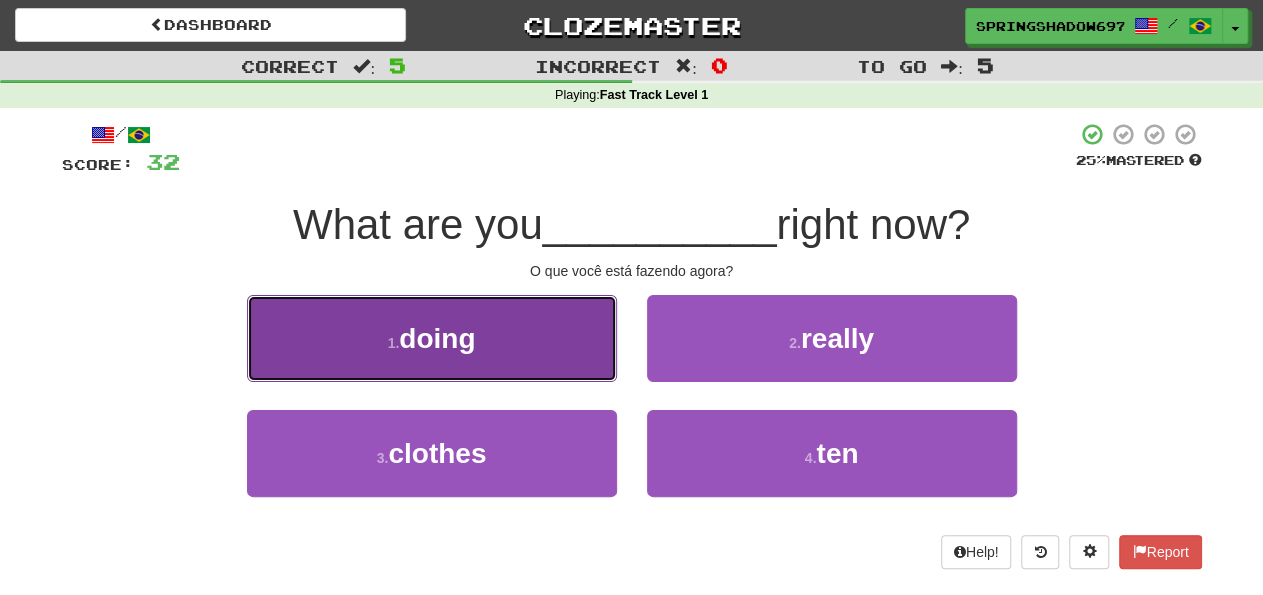 click on "doing" at bounding box center [437, 338] 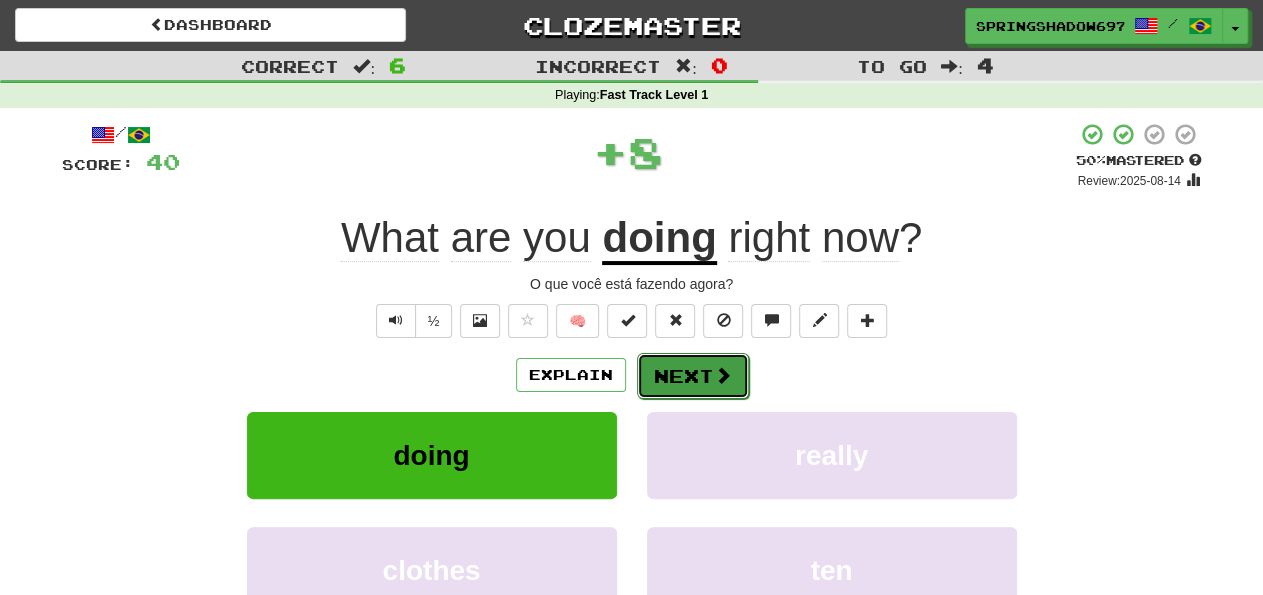 click on "Next" at bounding box center [693, 376] 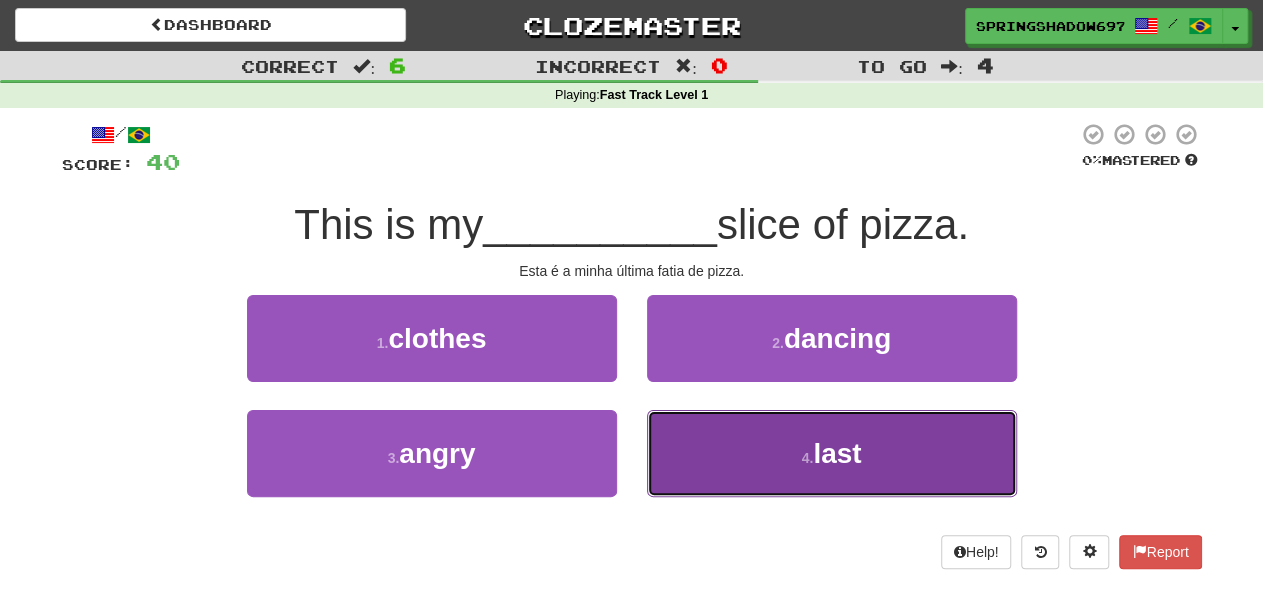 click on "last" at bounding box center (837, 453) 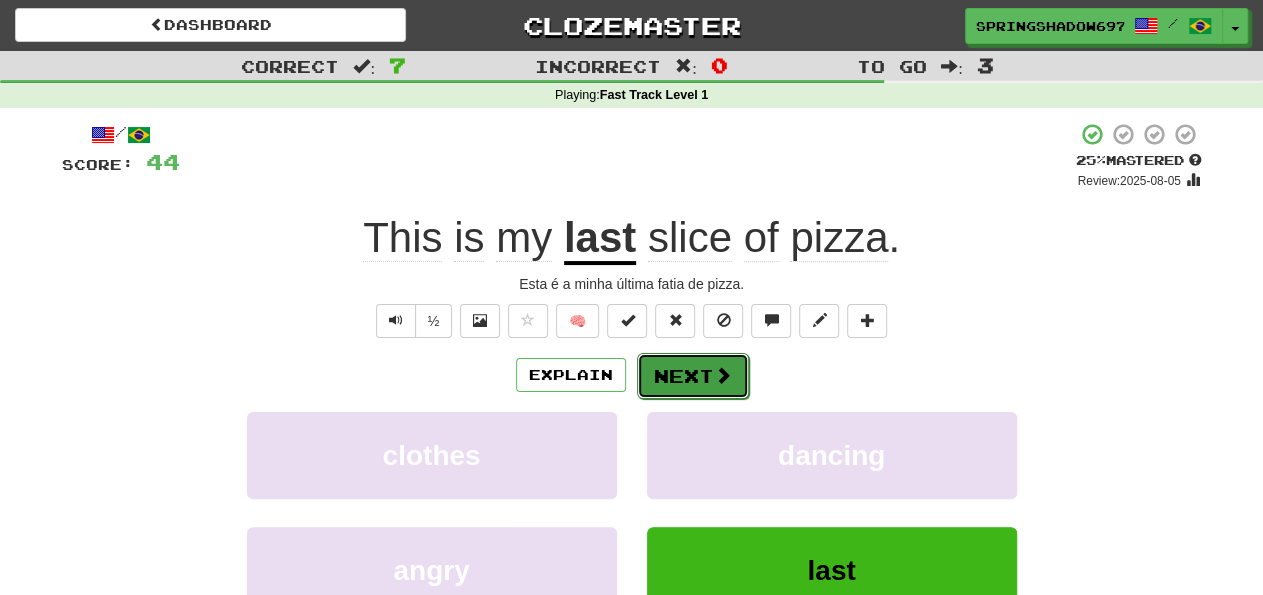 click on "Next" at bounding box center [693, 376] 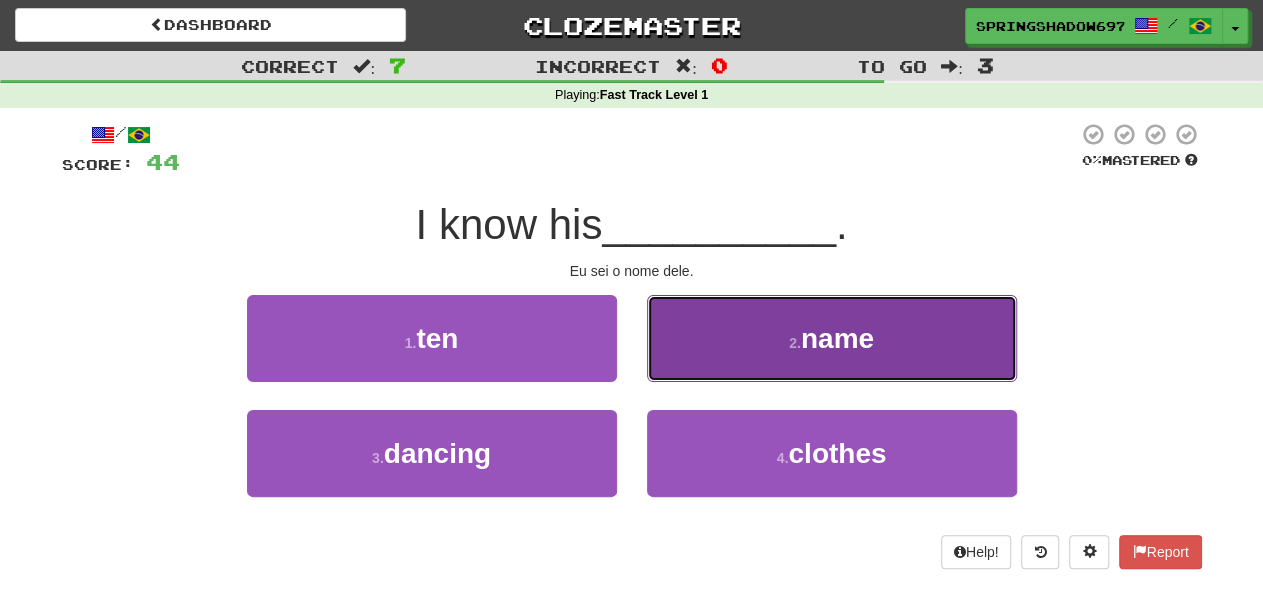click on "name" at bounding box center [837, 338] 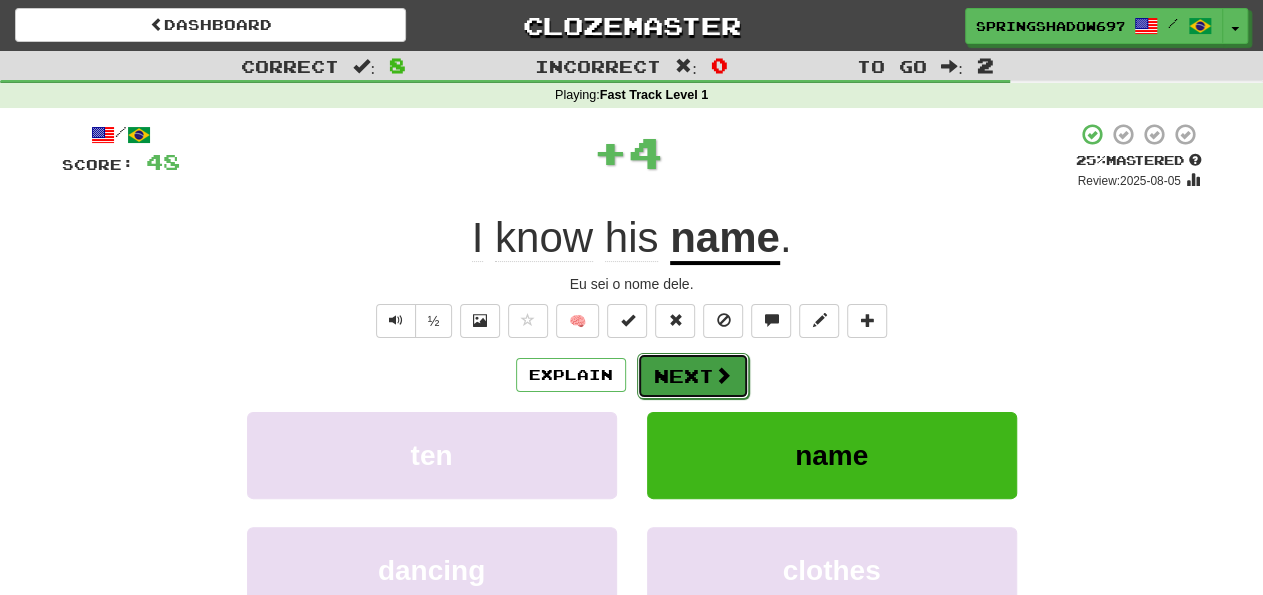 click at bounding box center (723, 375) 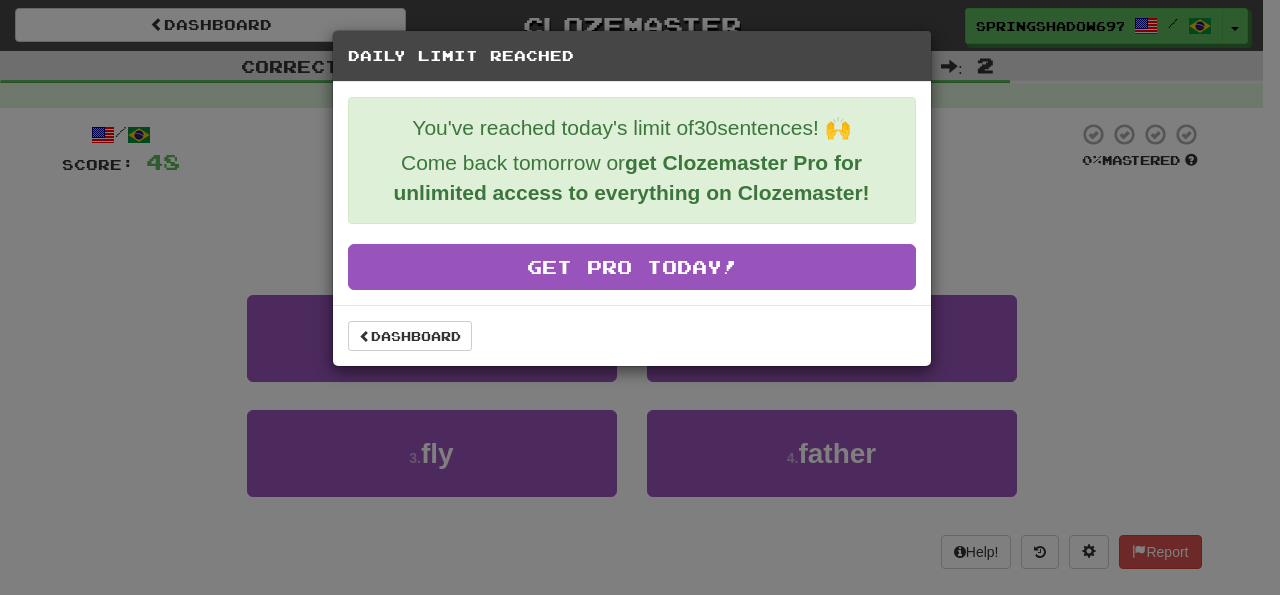click on "Daily Limit Reached You've reached today's limit of  30  sentences! 🙌  Come back tomorrow or  get Clozemaster Pro for unlimited access to everything on Clozemaster! Get Pro Today! Dashboard" at bounding box center [640, 297] 